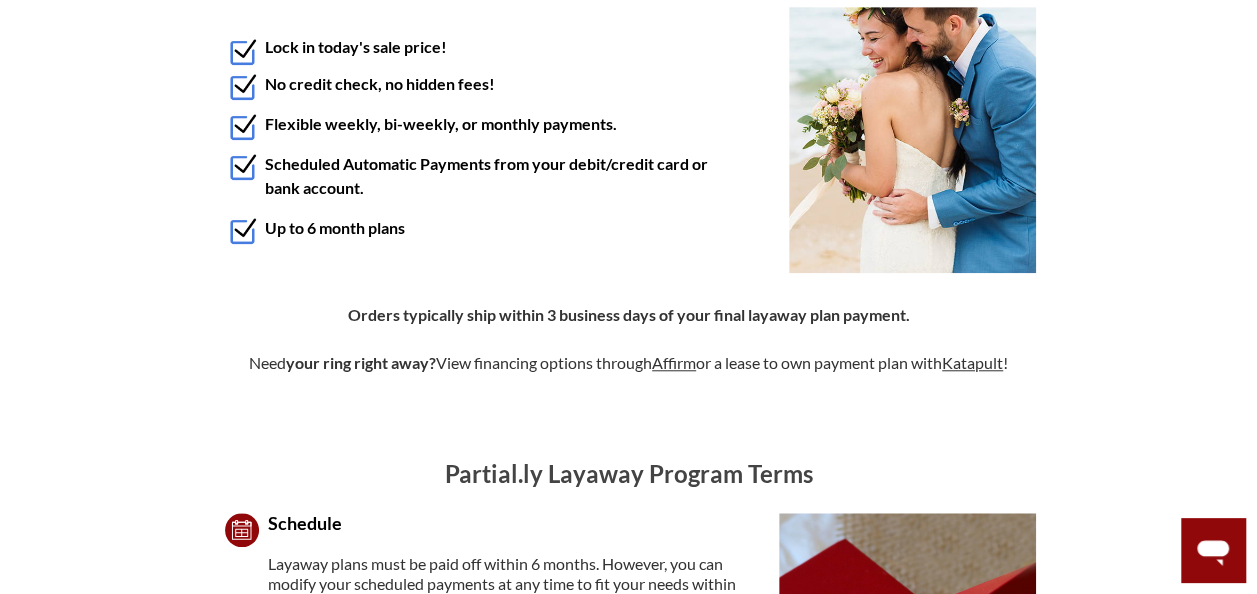 scroll, scrollTop: 1200, scrollLeft: 0, axis: vertical 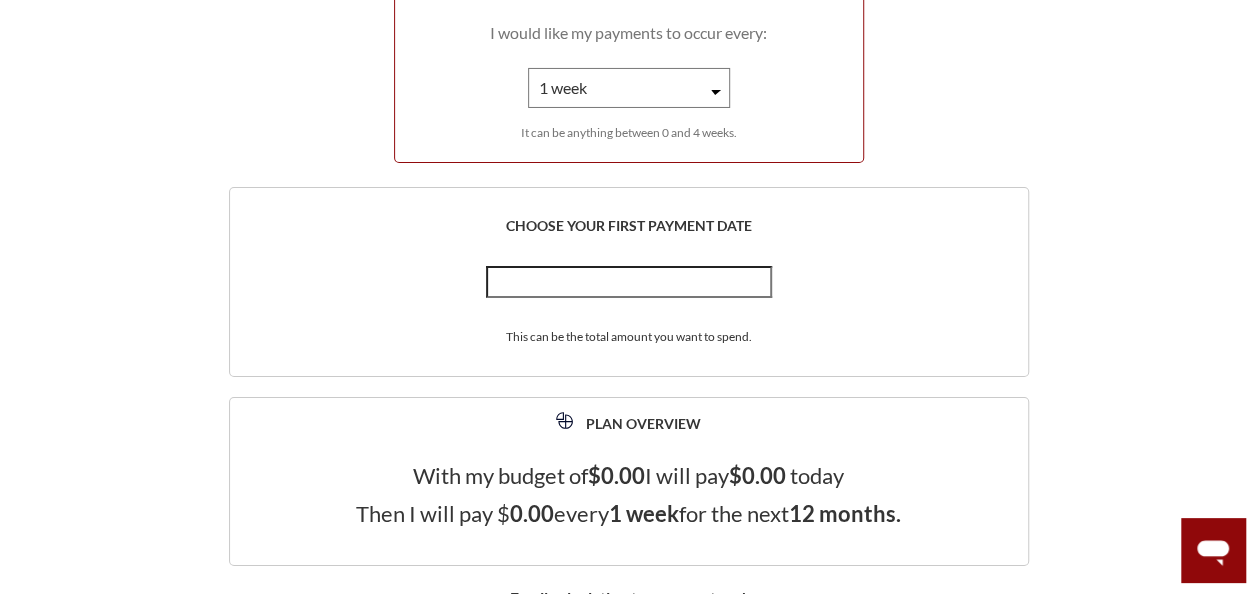click on "1 week   2 weeks   3 weeks   4 weeks" at bounding box center [629, 88] 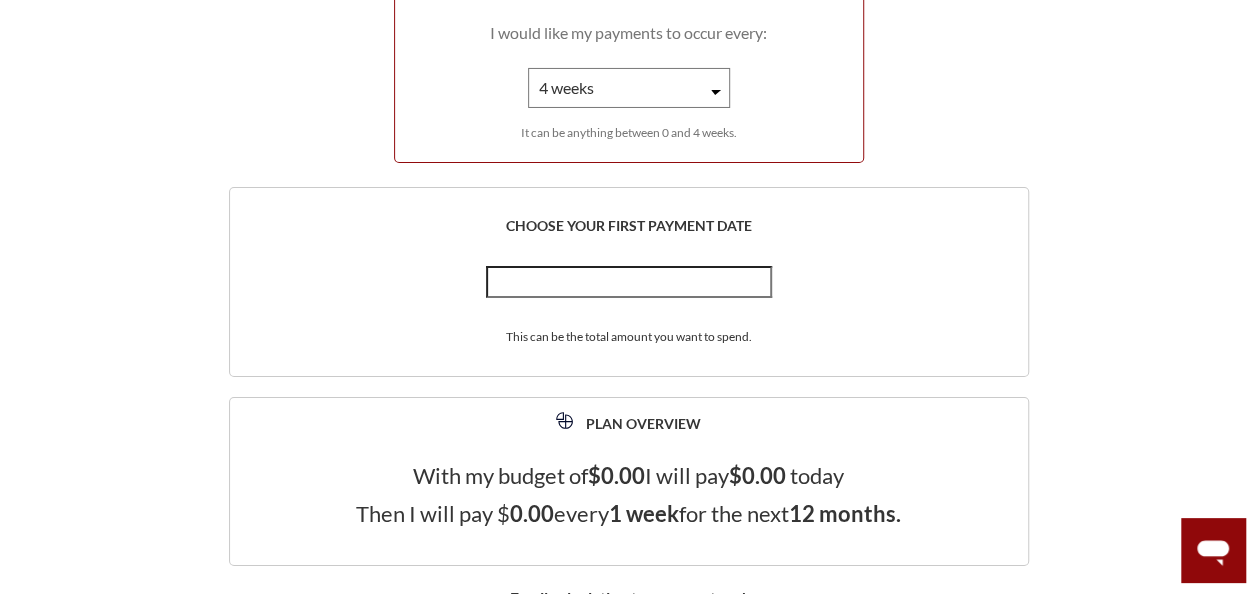 click on "1 week   2 weeks   3 weeks   4 weeks" at bounding box center [629, 88] 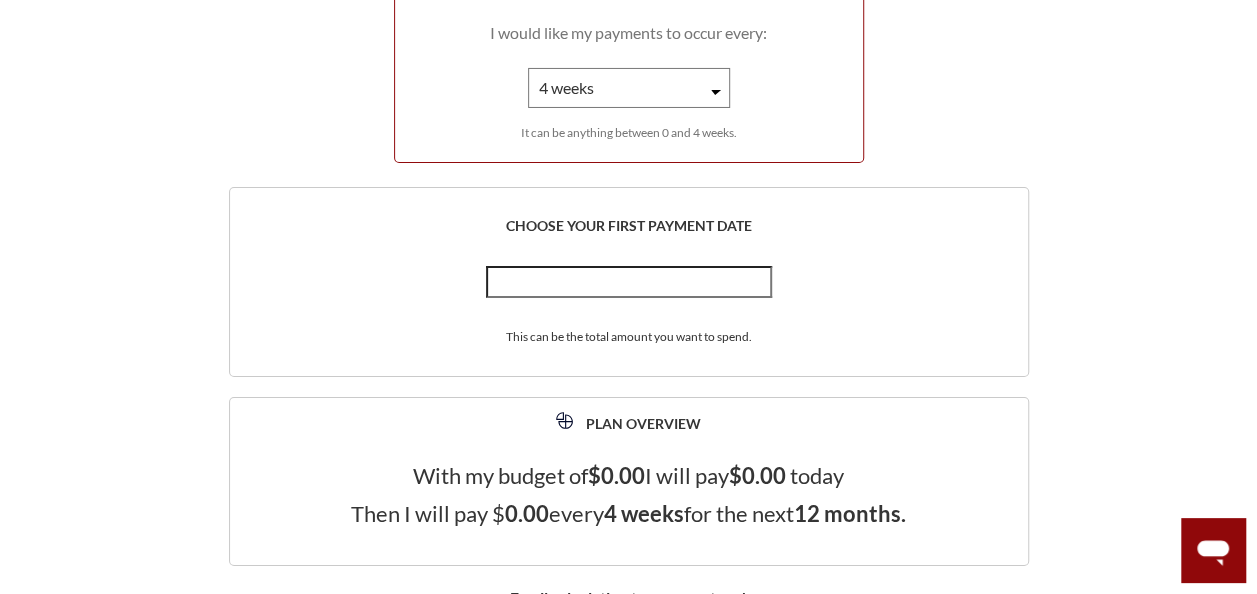 scroll, scrollTop: 3400, scrollLeft: 0, axis: vertical 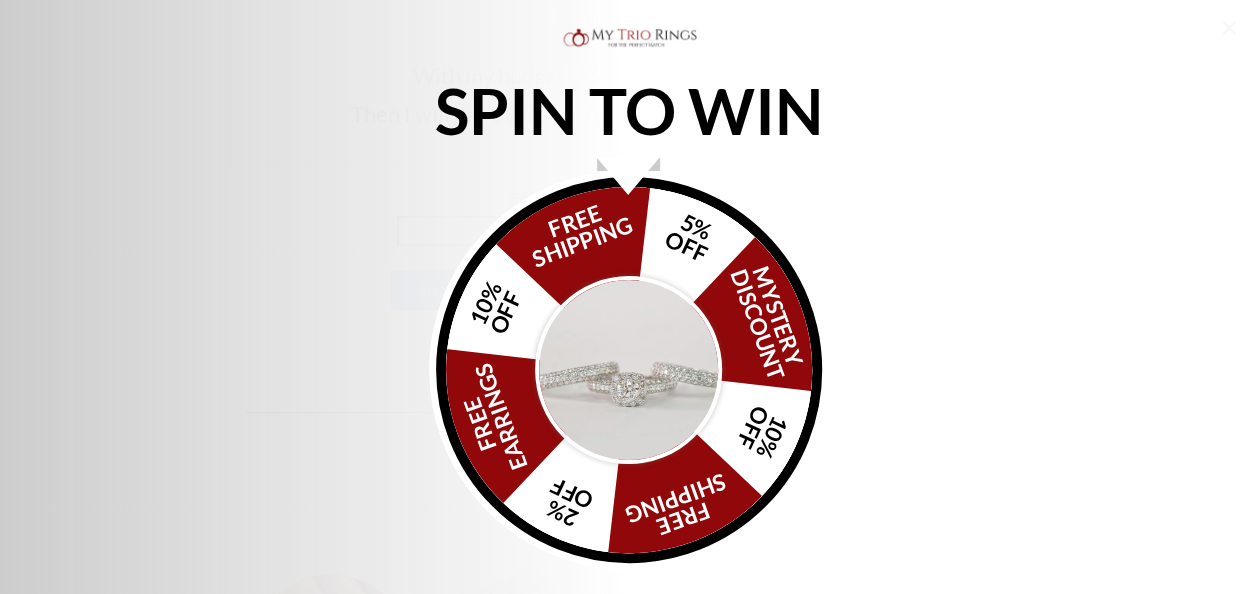 click at bounding box center [629, 370] 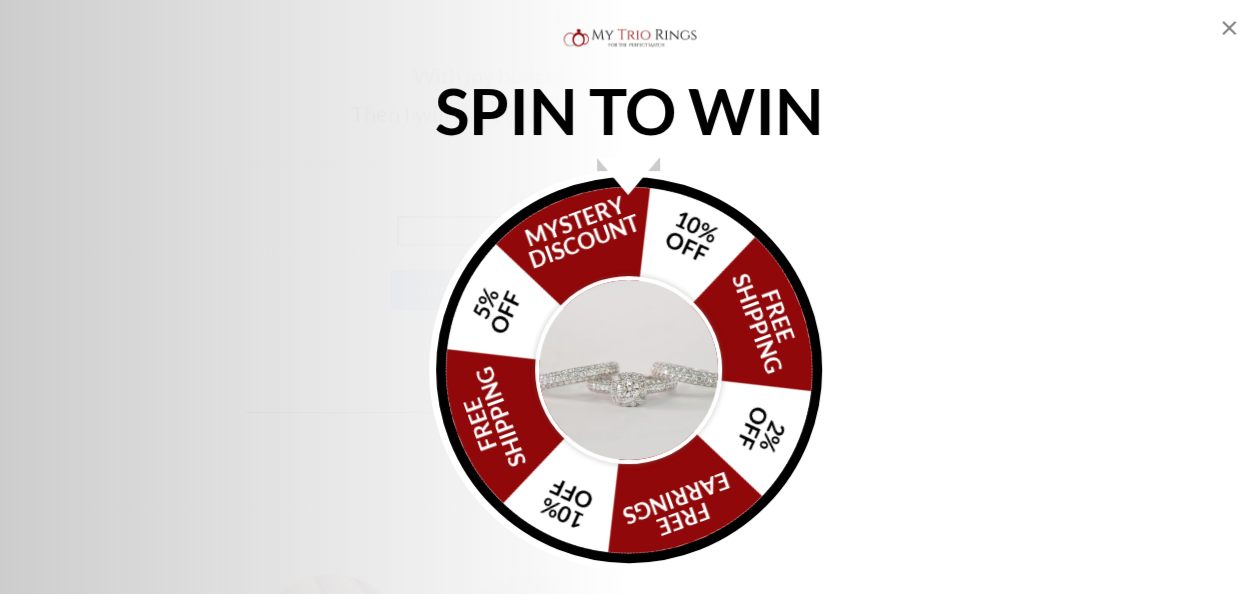 click 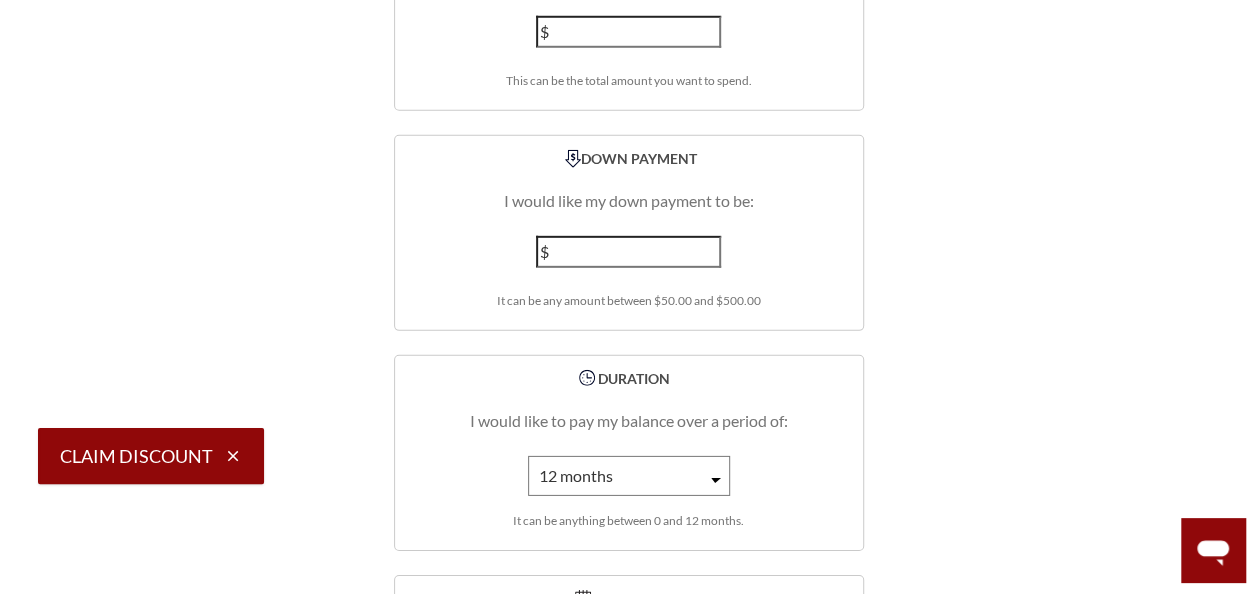 scroll, scrollTop: 2800, scrollLeft: 0, axis: vertical 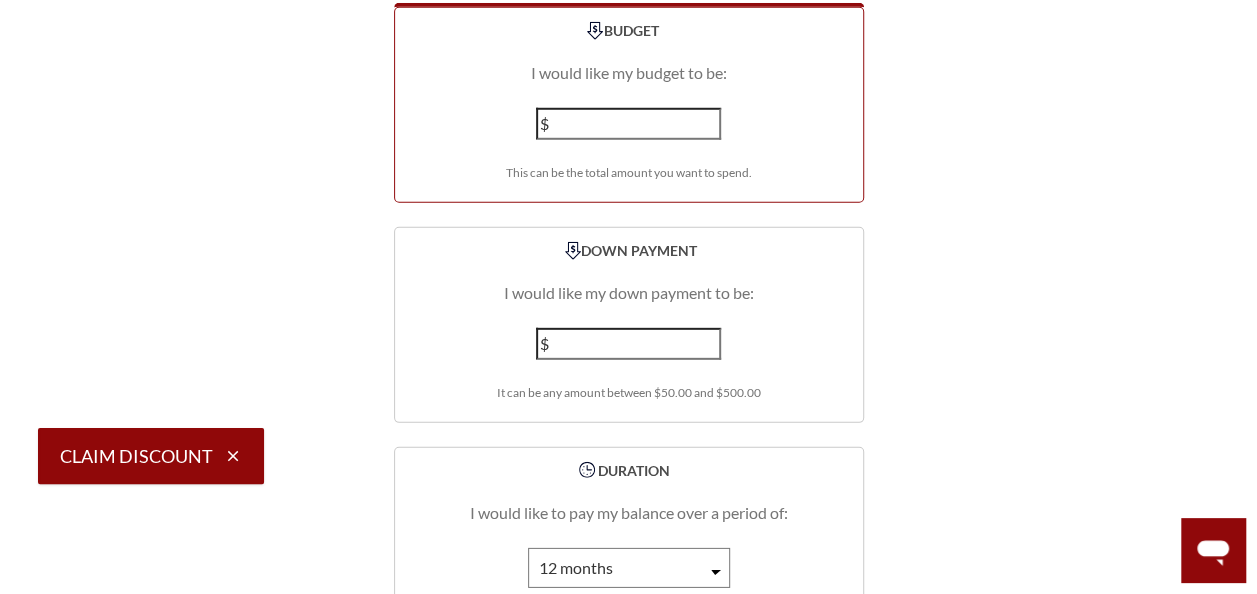 click at bounding box center (629, 124) 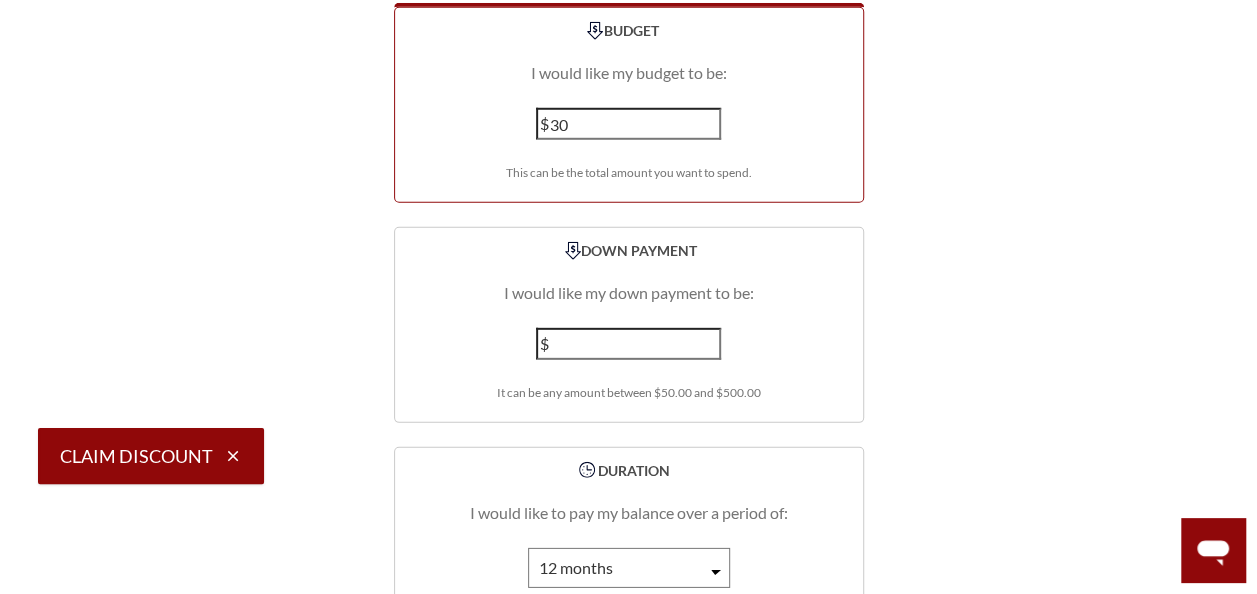 type on "3" 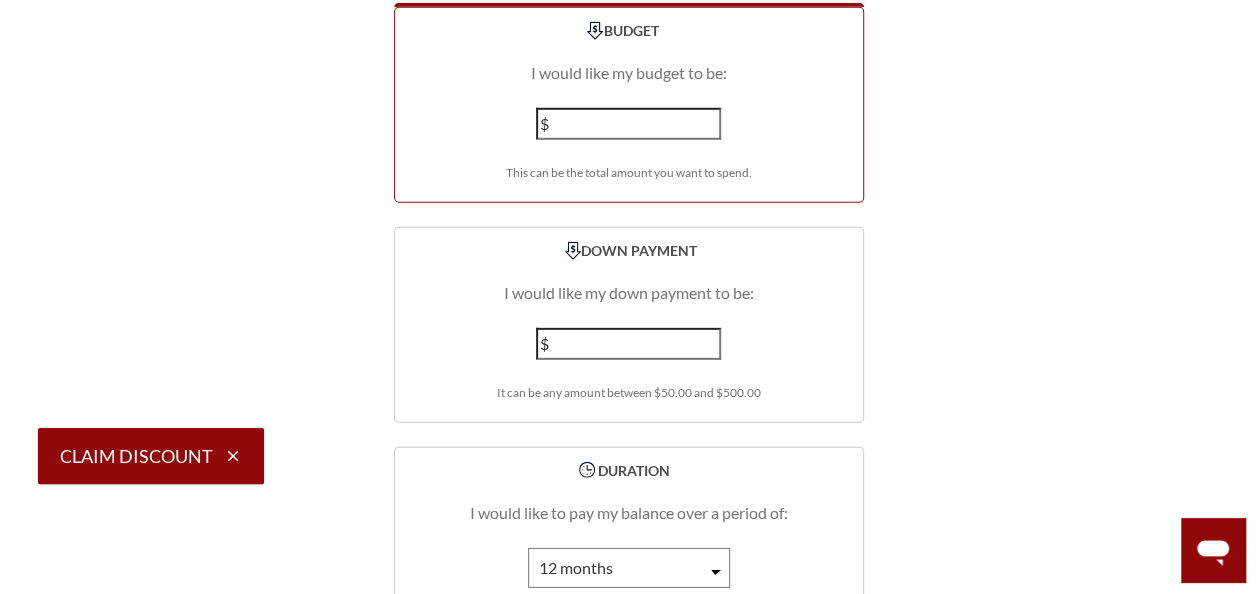 type on "1" 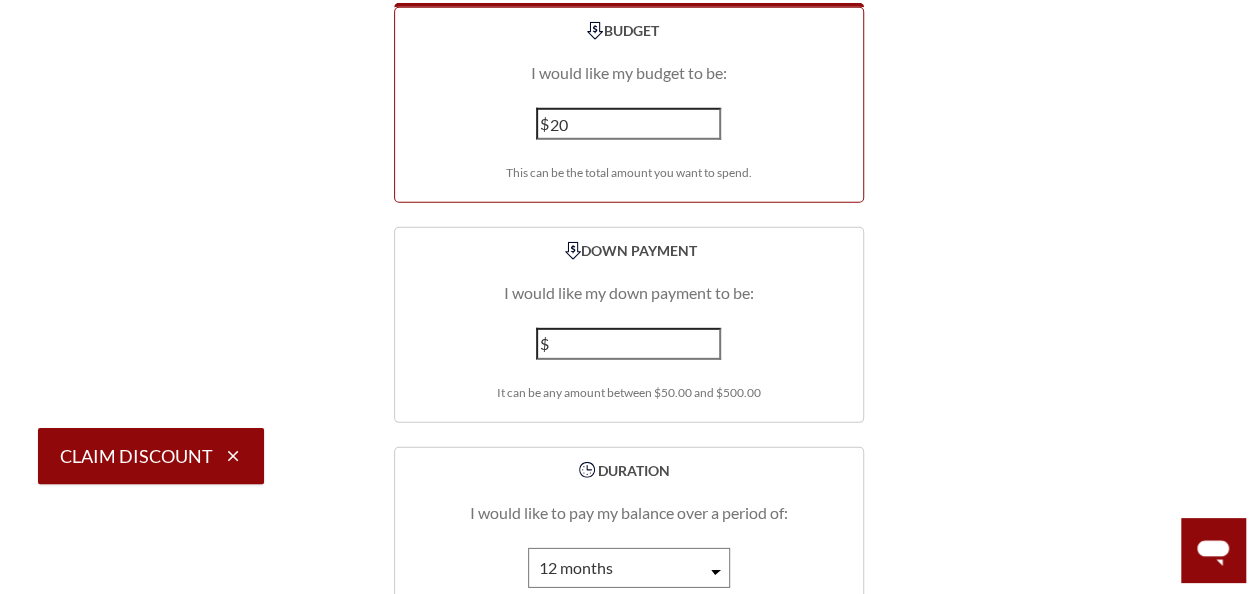 type on "2" 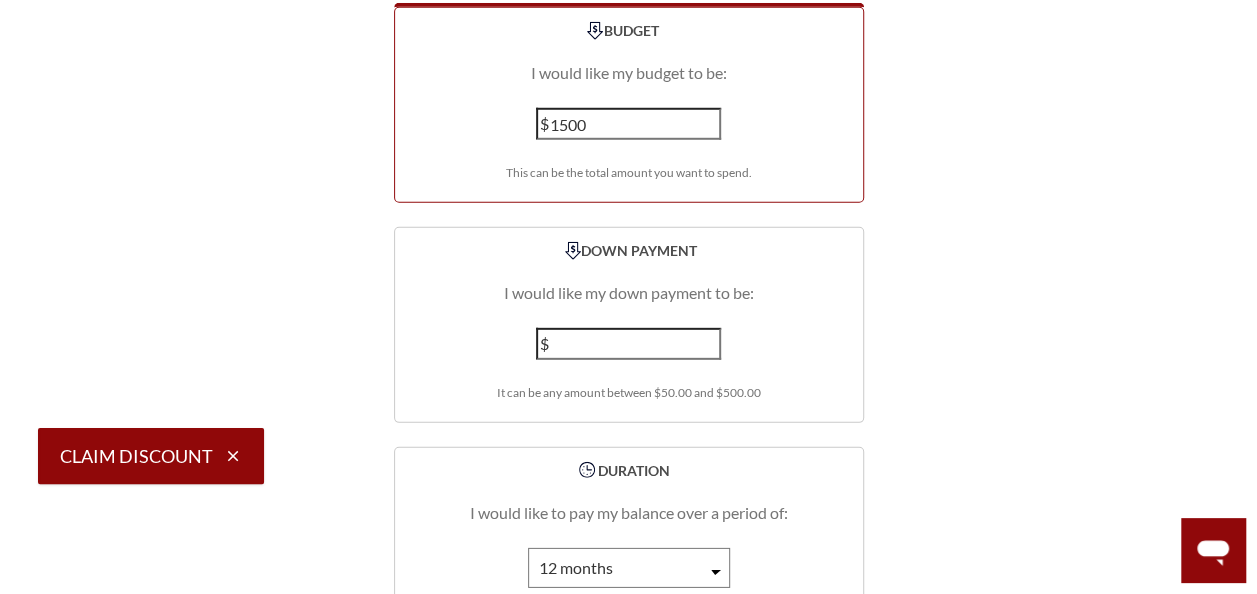 type on "1500" 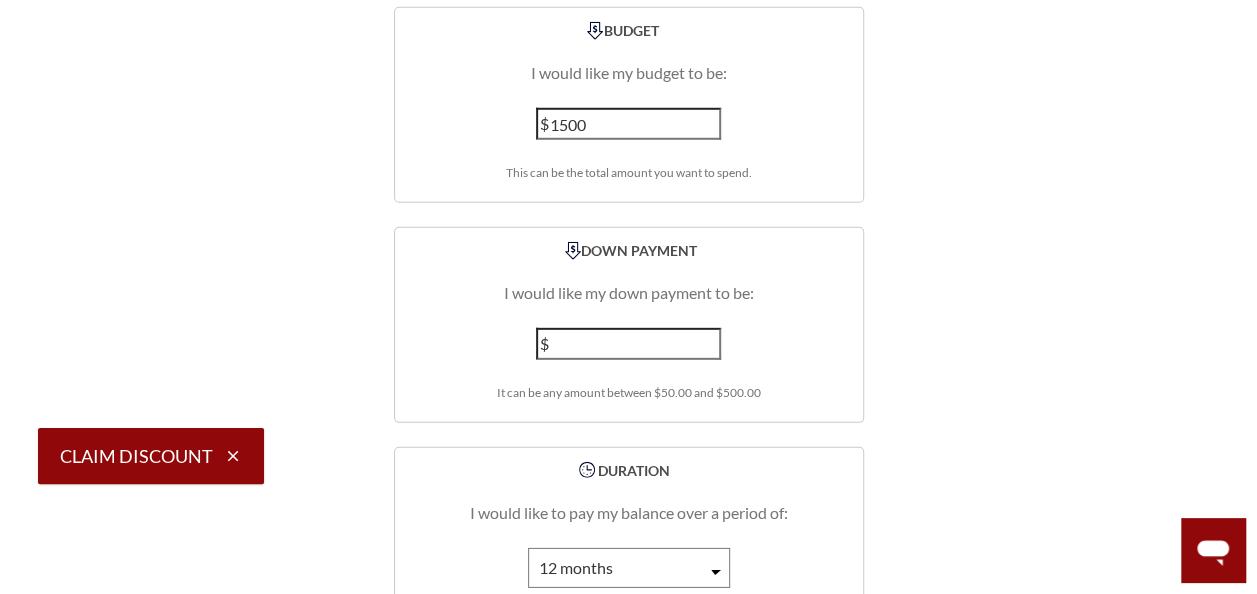 click on "BUDGET   I would like my budget to be:     $   [AMOUNT]     This can be the total amount you want to spend." at bounding box center [629, 105] 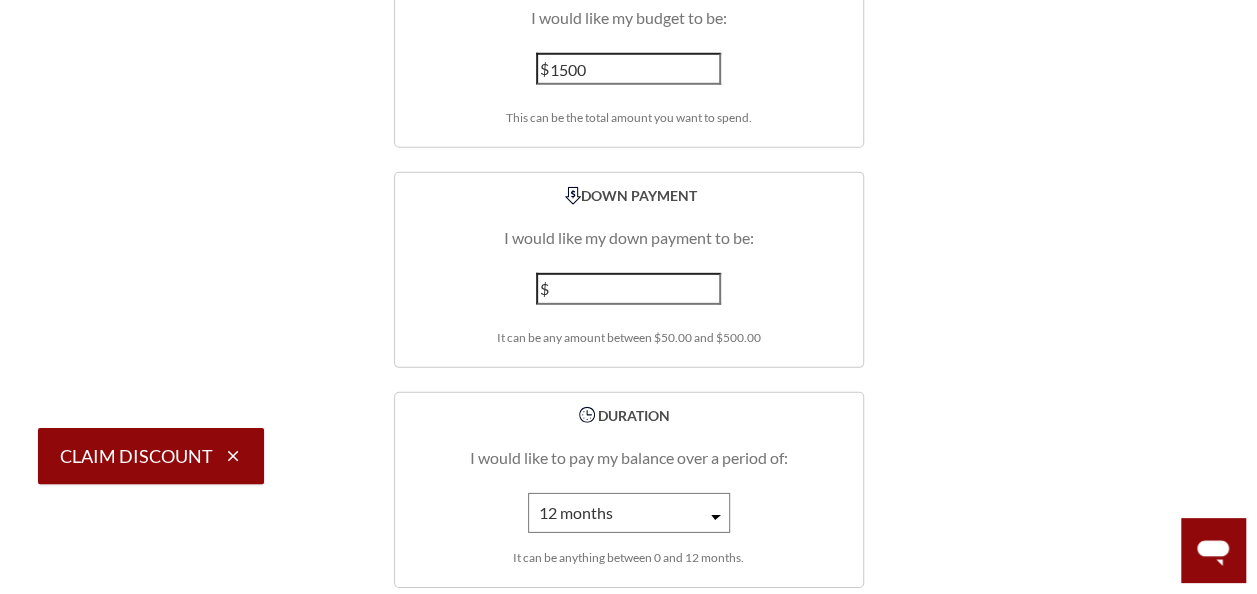 scroll, scrollTop: 2900, scrollLeft: 0, axis: vertical 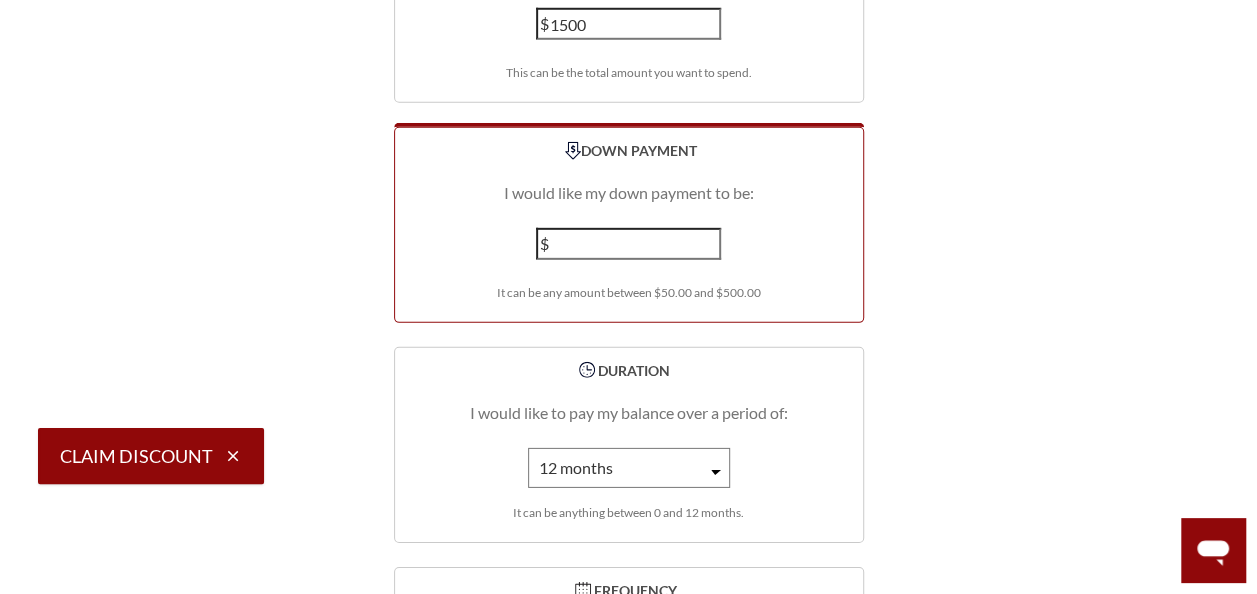 click at bounding box center [629, 244] 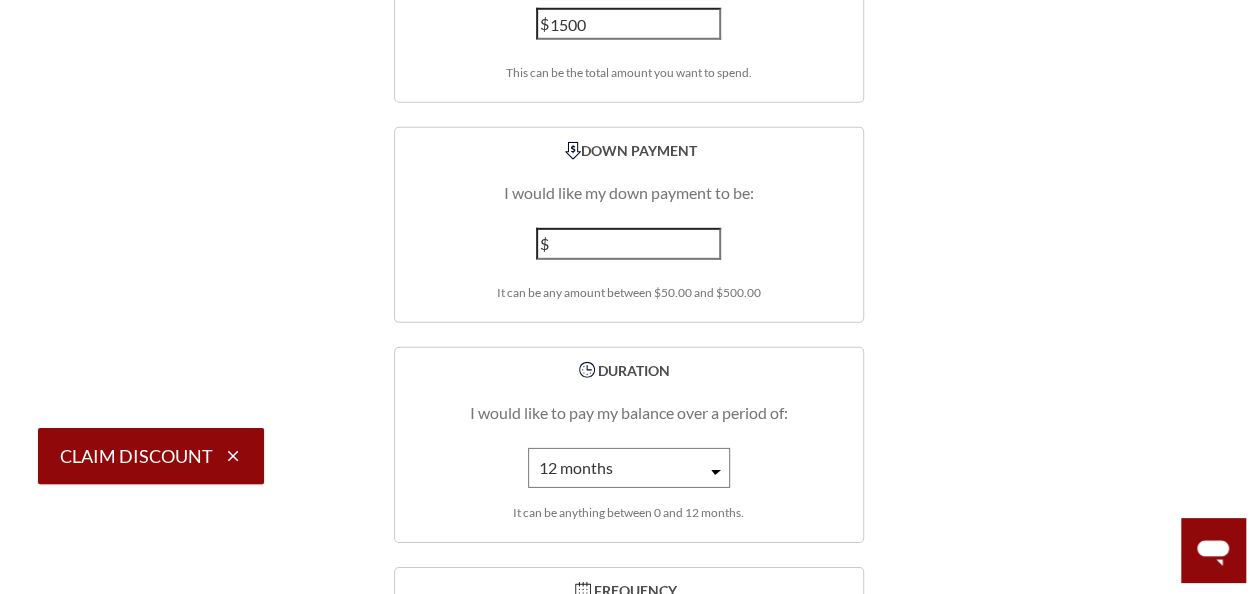 click on "I would like my down payment to be:" at bounding box center [629, 193] 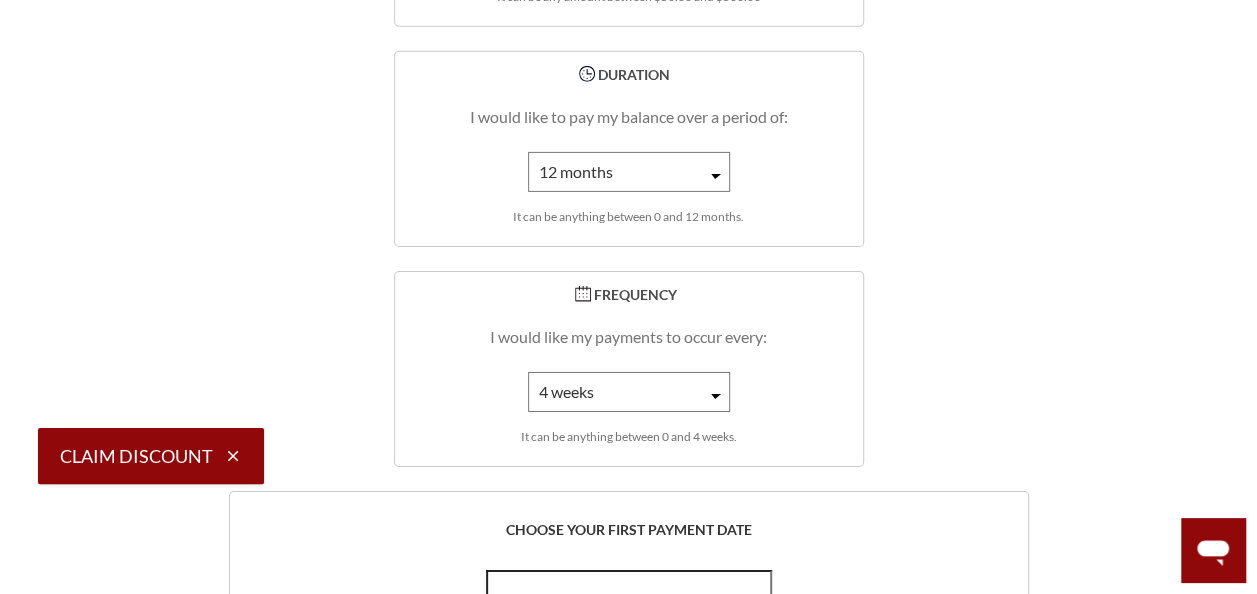 scroll, scrollTop: 3200, scrollLeft: 0, axis: vertical 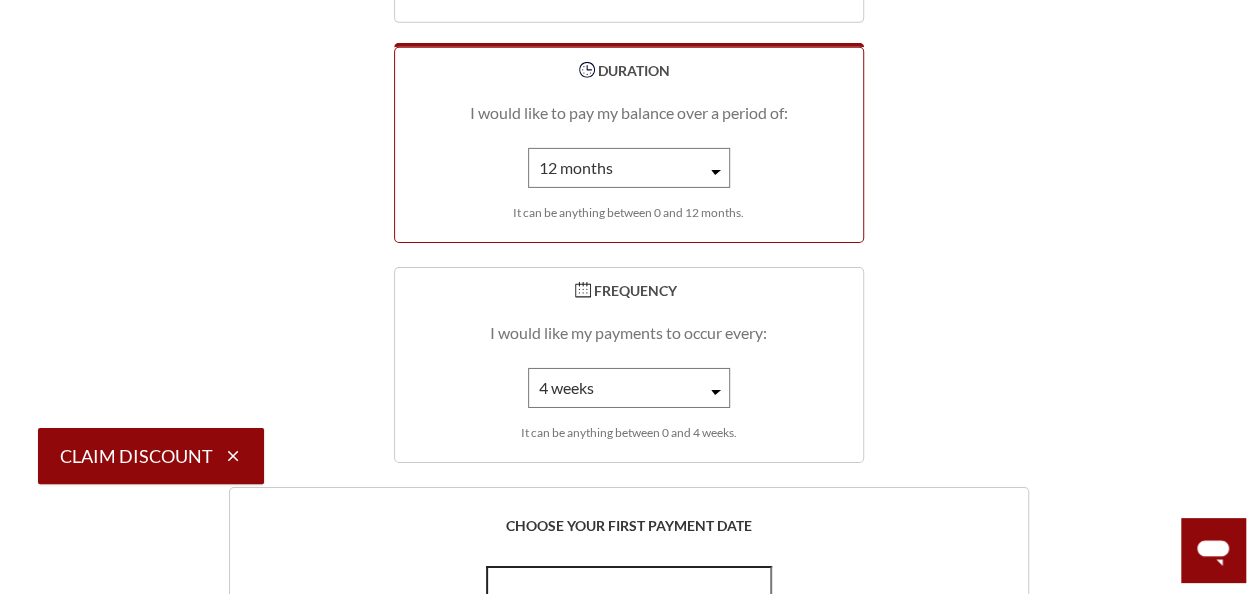 click on "1 month   2 months   3 months   4 months   5 months   6 months   7 months   8 months   9 months   10 months   11 months   12 months" at bounding box center [629, 168] 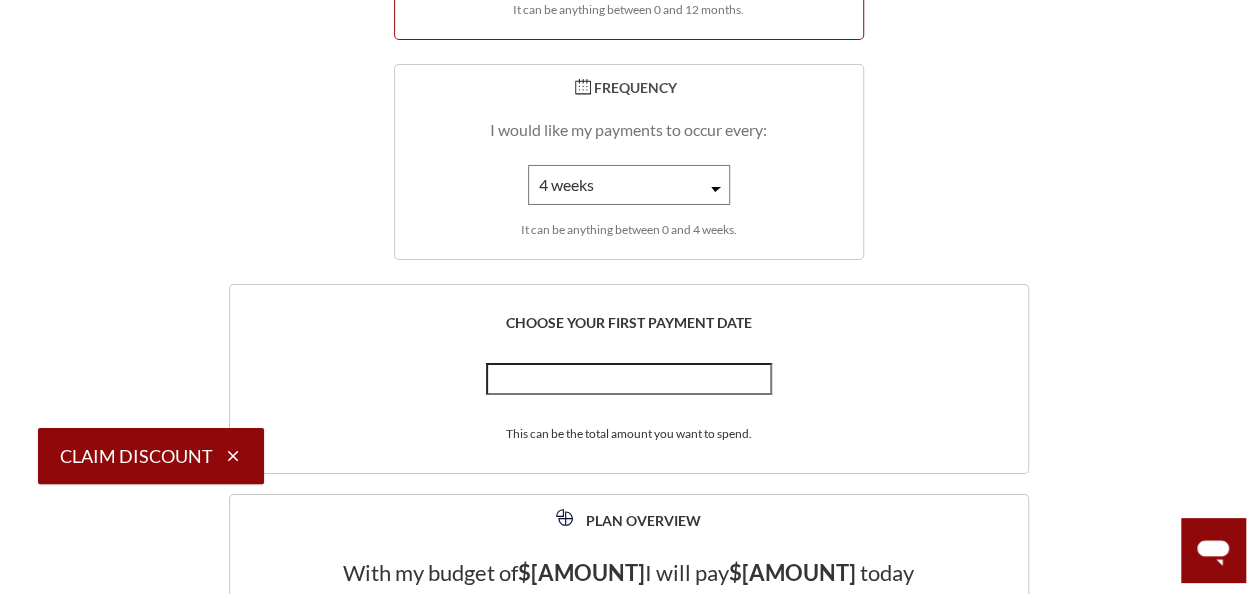 scroll, scrollTop: 3600, scrollLeft: 0, axis: vertical 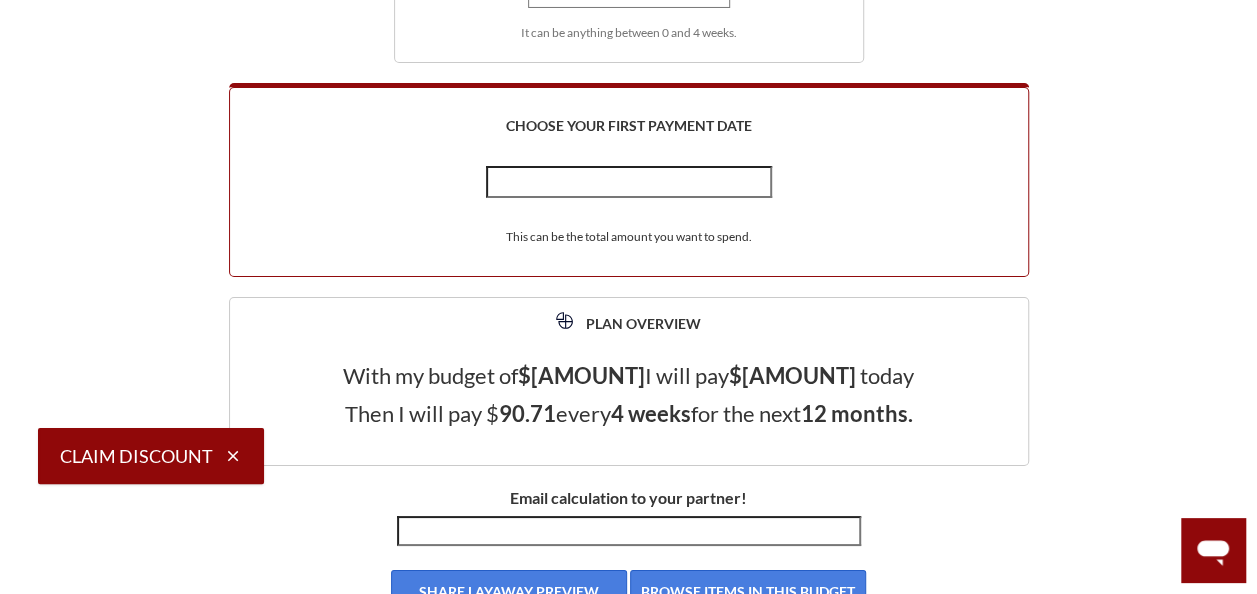 click at bounding box center (629, 182) 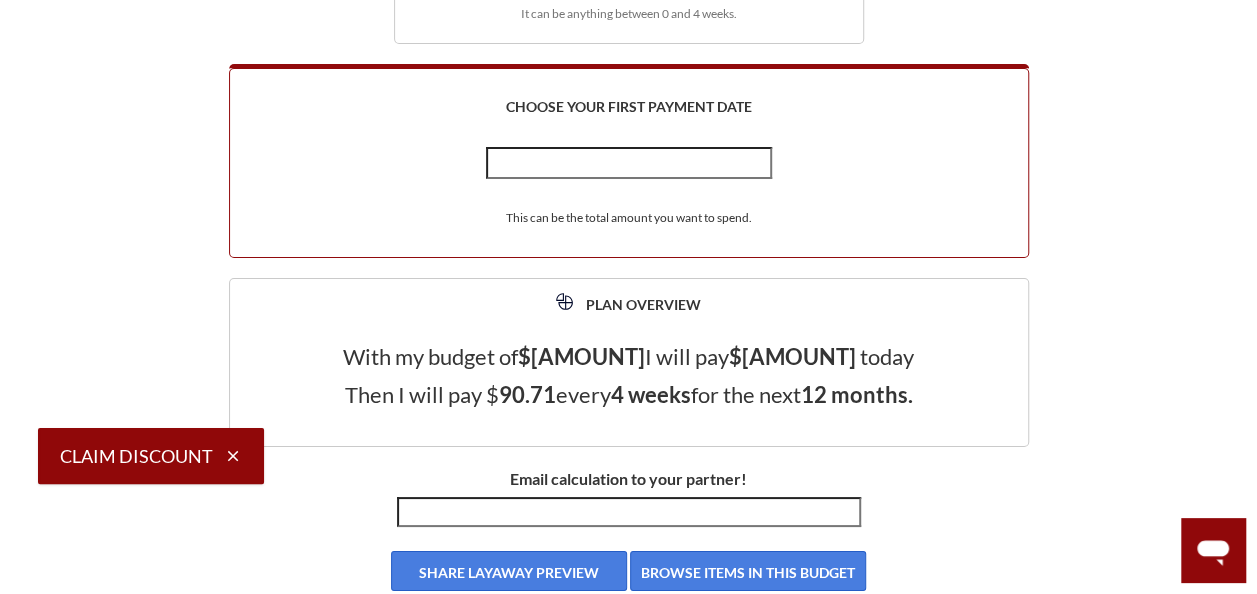 scroll, scrollTop: 3600, scrollLeft: 0, axis: vertical 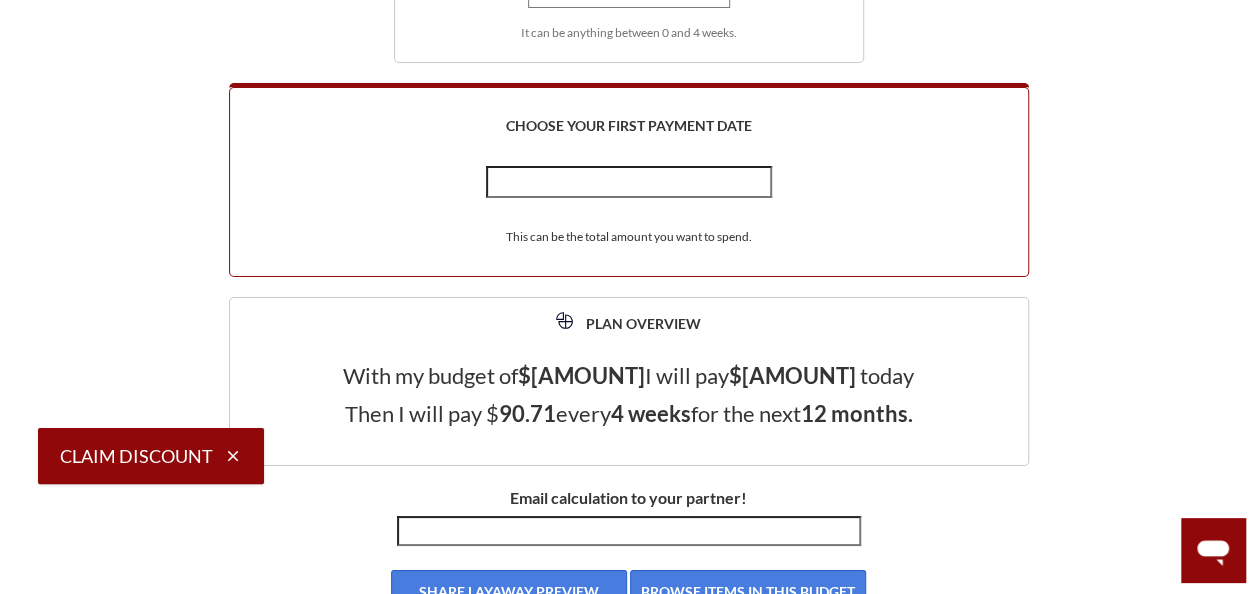 click at bounding box center (629, 182) 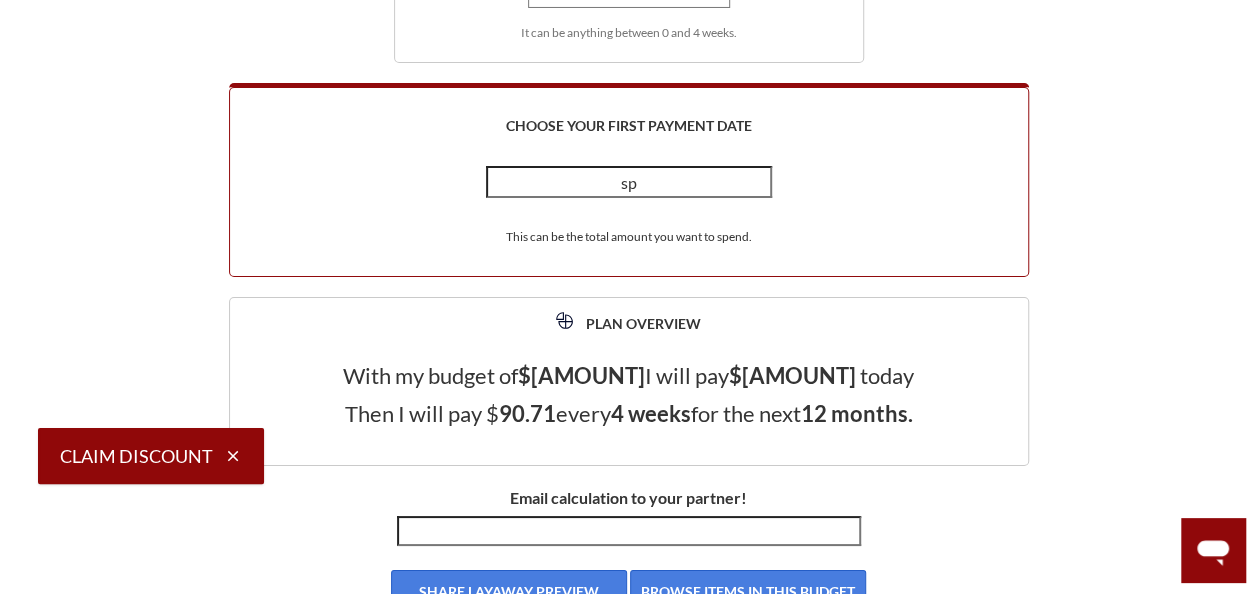 type on "s" 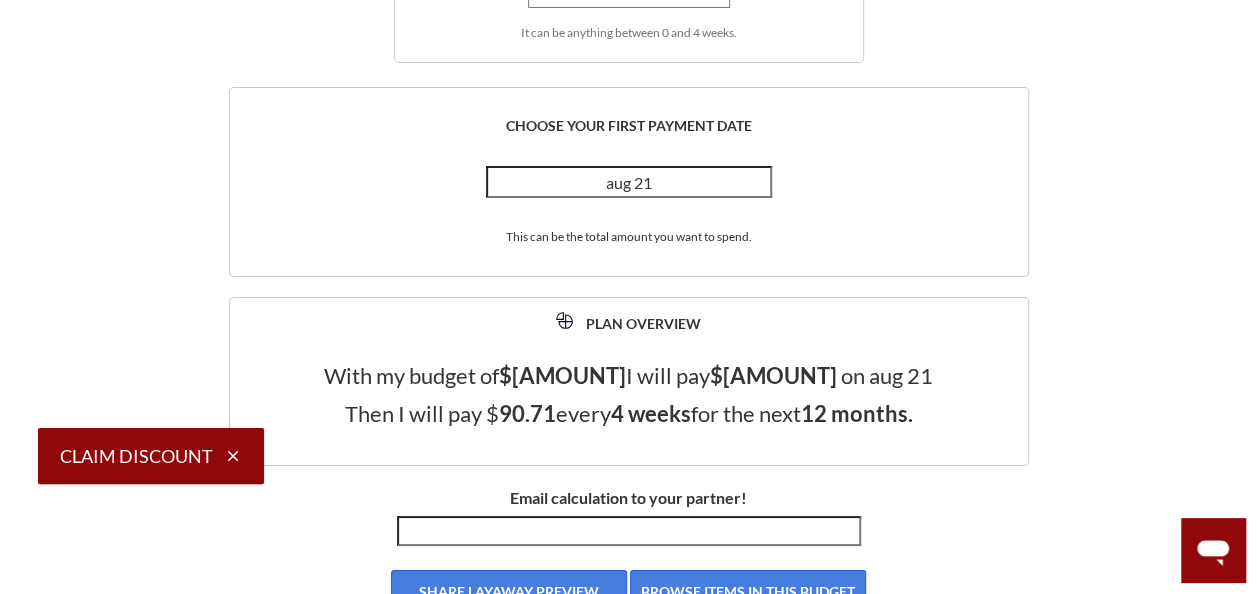 click on "BUDGET   I would like my budget to be:     $   [AMOUNT]     This can be the total amount you want to spend.                                                               DOWN PAYMENT     I would like my down payment to be:     $   [AMOUNT]     It can be any amount between $50.00 and $500.00                                             q                     DURATION     I would like to pay my balance over a period of:               1 month   2 months   3 months   4 months   5 months   6 months   7 months   8 months   9 months   10 months   11 months   12 months       It can be anything between 0 and 12 months.                                                               FREQUENCY   I would like my payments to occur every:               1 week   2 weeks   3 weeks   4 weeks       It can be anything between 0 and 4 weeks." at bounding box center [629, -357] 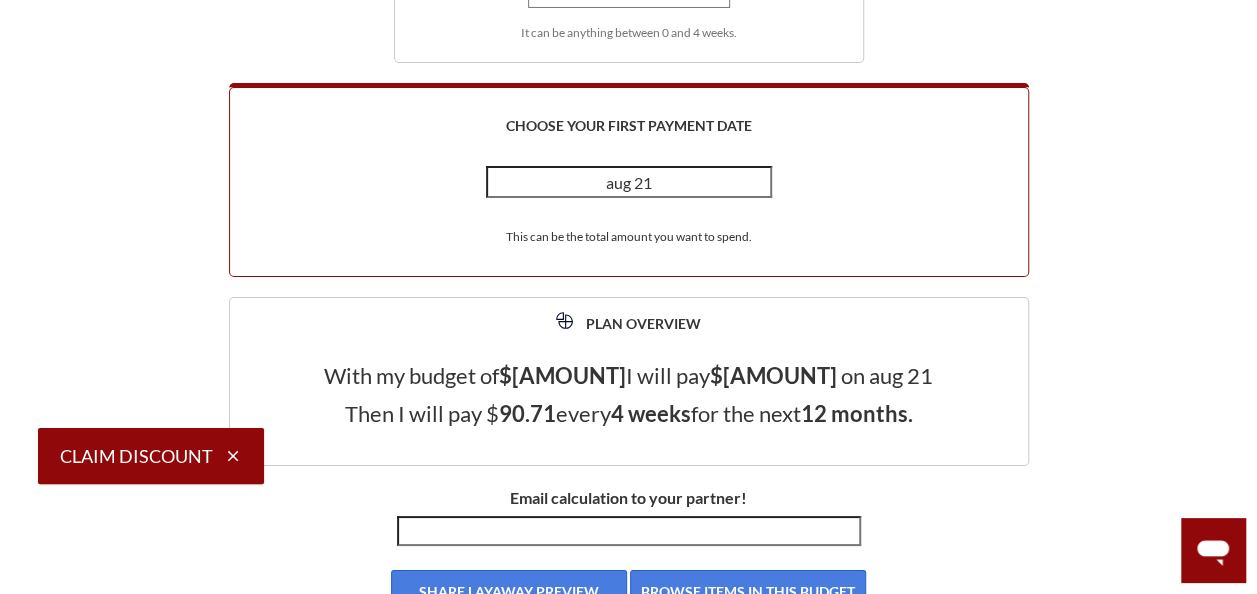 click on "aug 21" at bounding box center [629, 182] 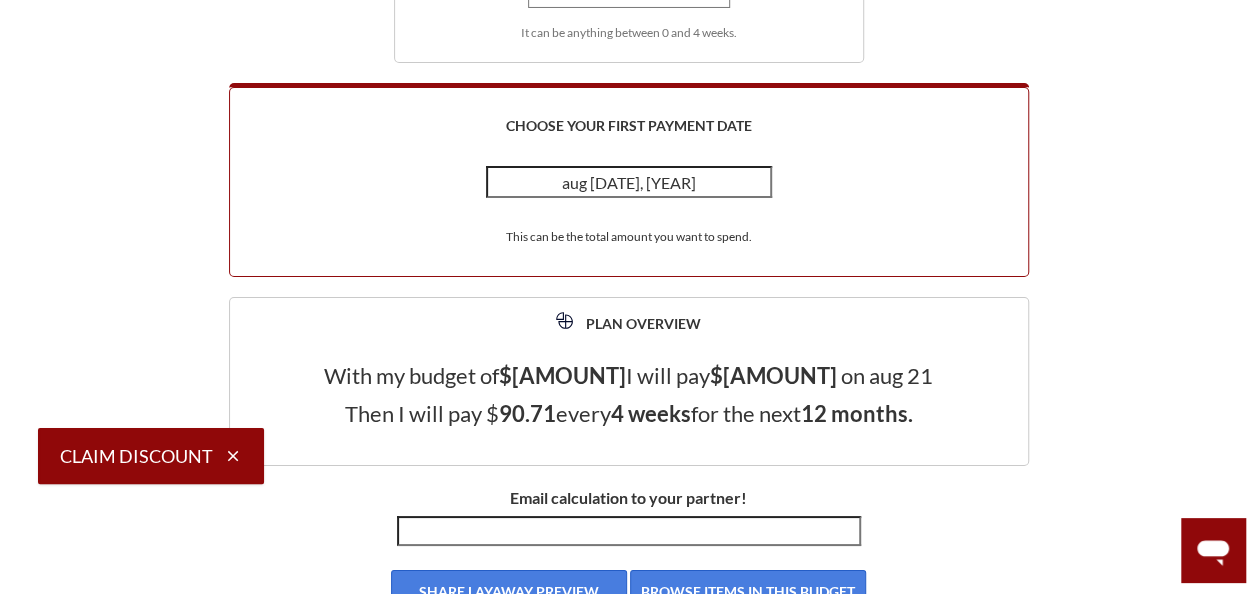 type on "aug [DATE], [YEAR]" 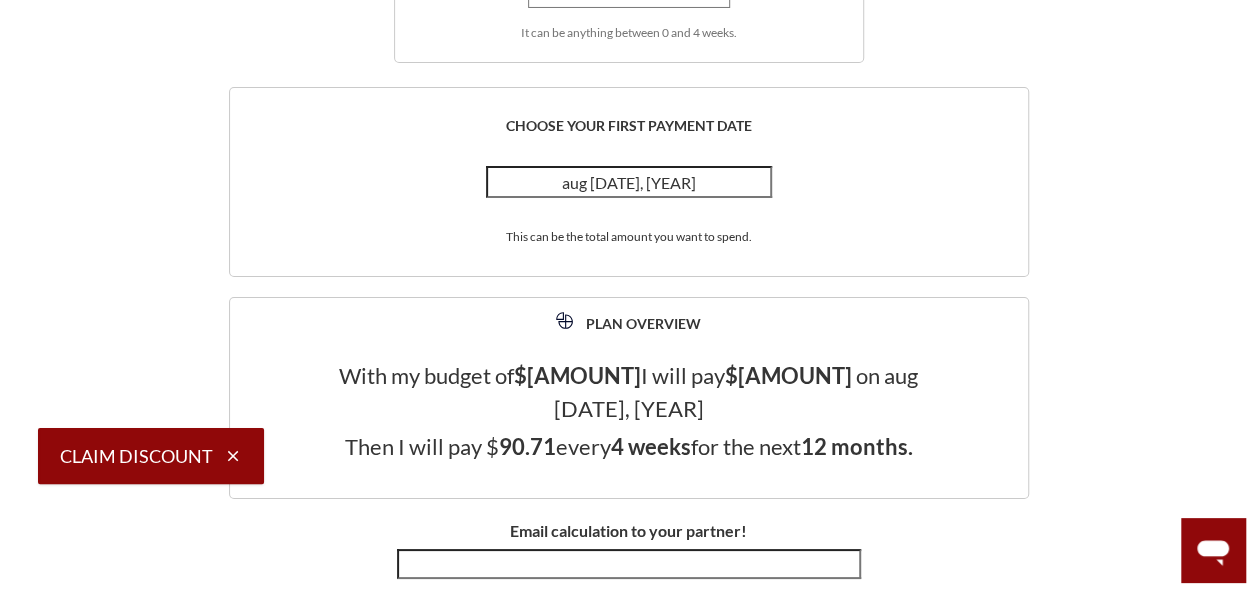 click on "CHOOSE YOUR FIRST PAYMENT DATE aug [DATE], [YEAR]" at bounding box center [629, 182] 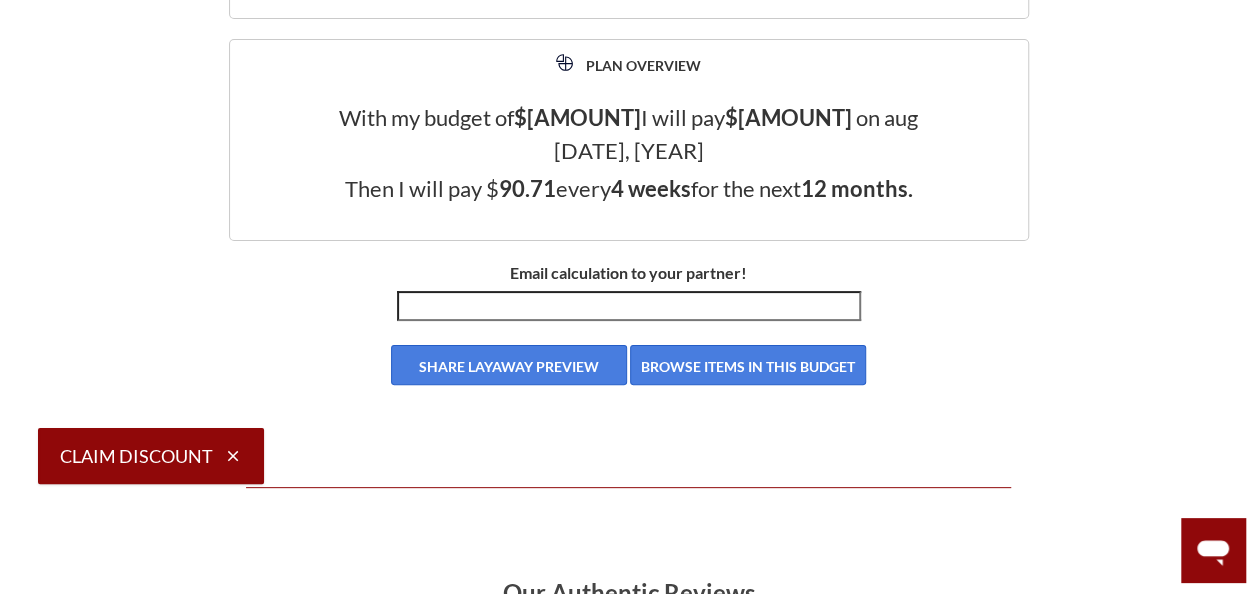 scroll, scrollTop: 3900, scrollLeft: 0, axis: vertical 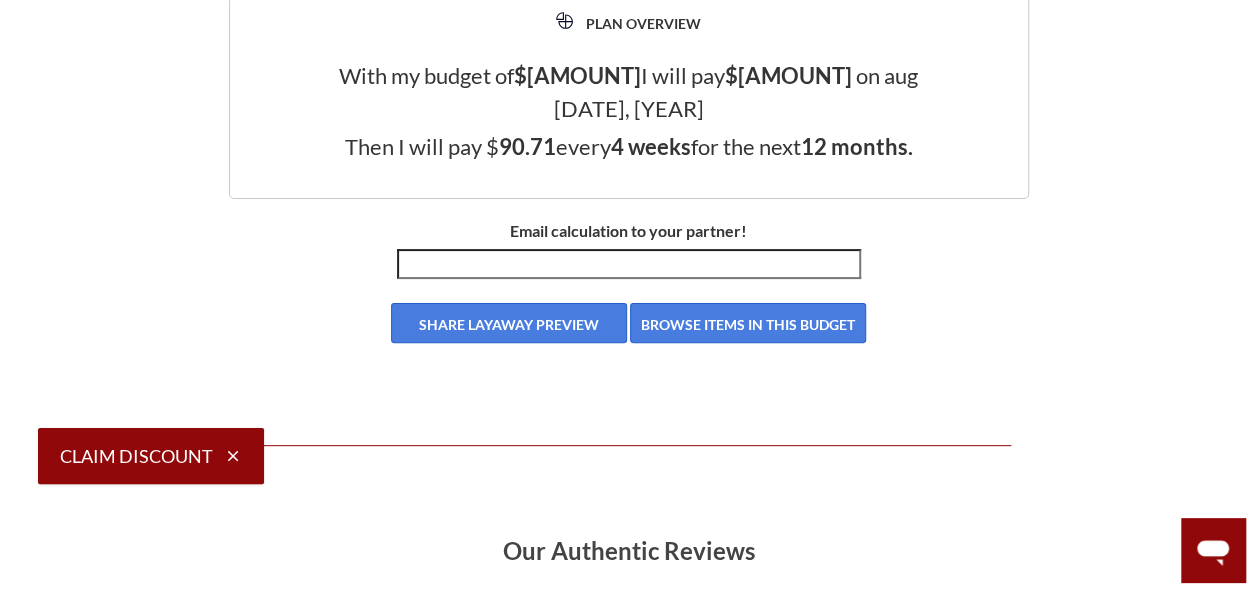 click on "Email calculation to your partner!" at bounding box center (629, 264) 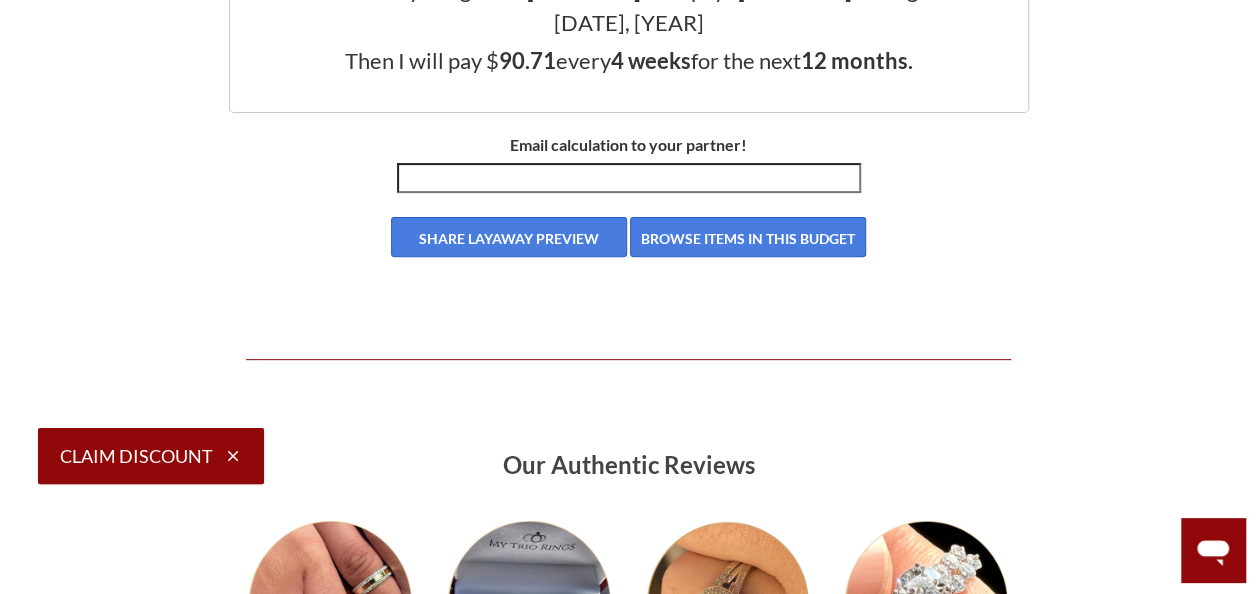 scroll, scrollTop: 4200, scrollLeft: 0, axis: vertical 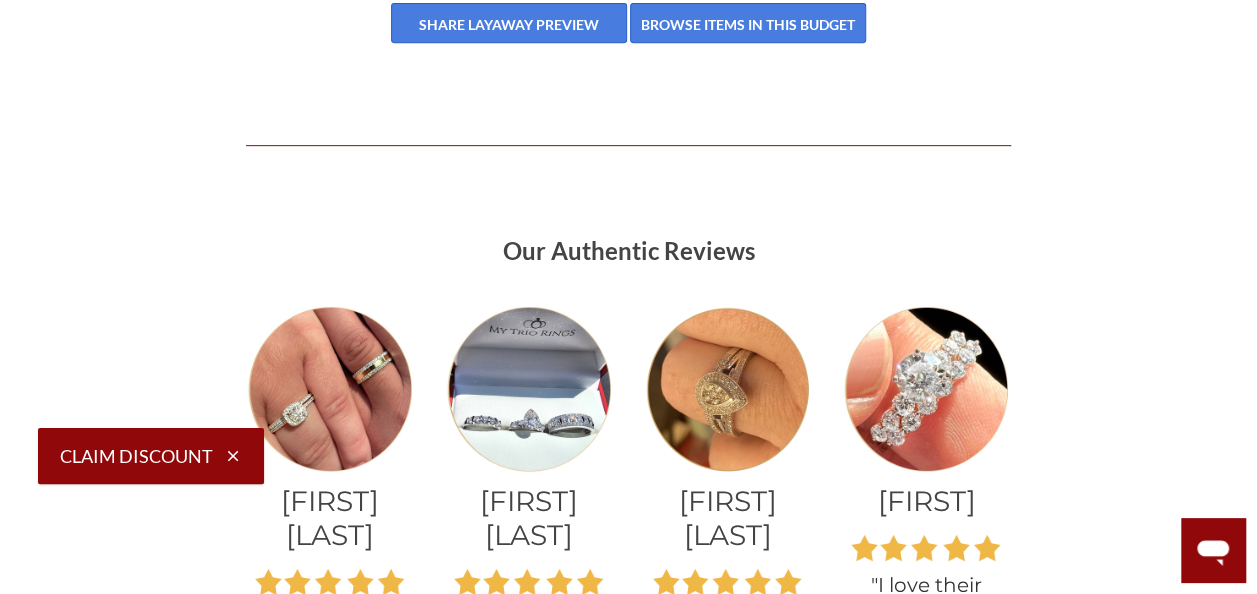 click on "BROWSE ITEMS IN THIS BUDGET" at bounding box center (748, 23) 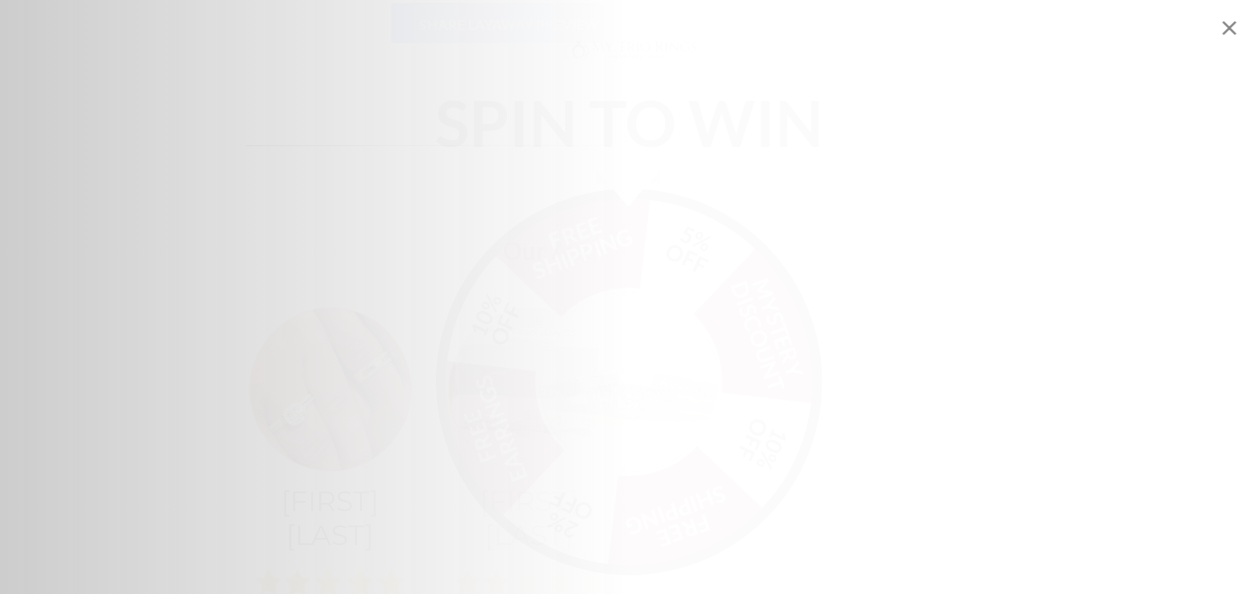 click at bounding box center [629, 370] 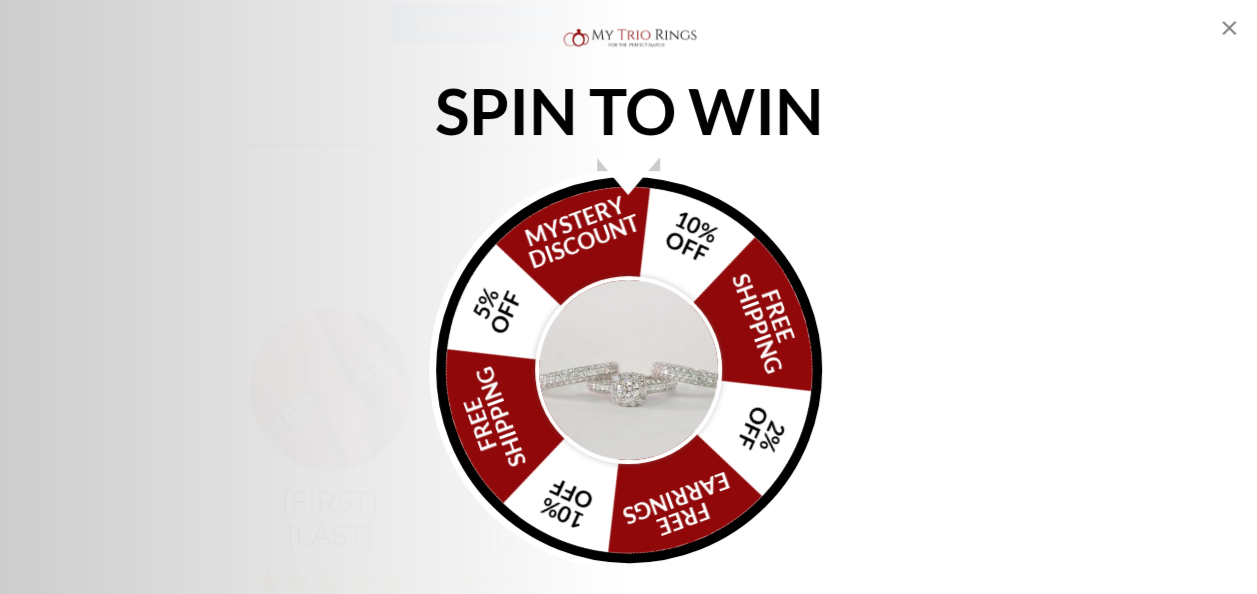 click 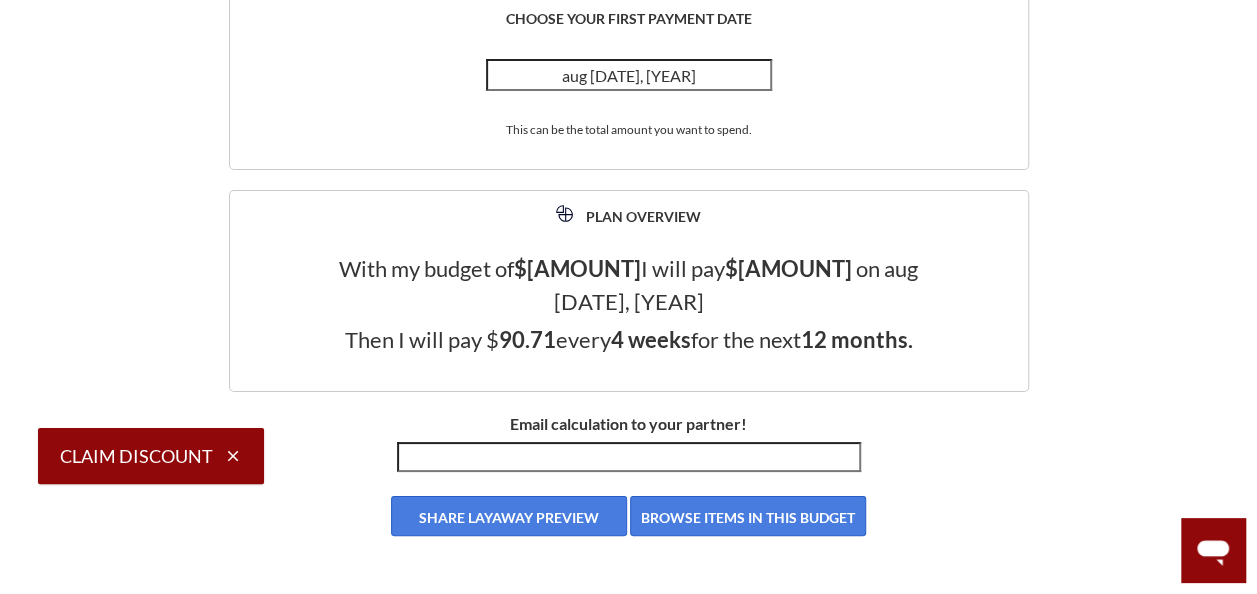 scroll, scrollTop: 3700, scrollLeft: 0, axis: vertical 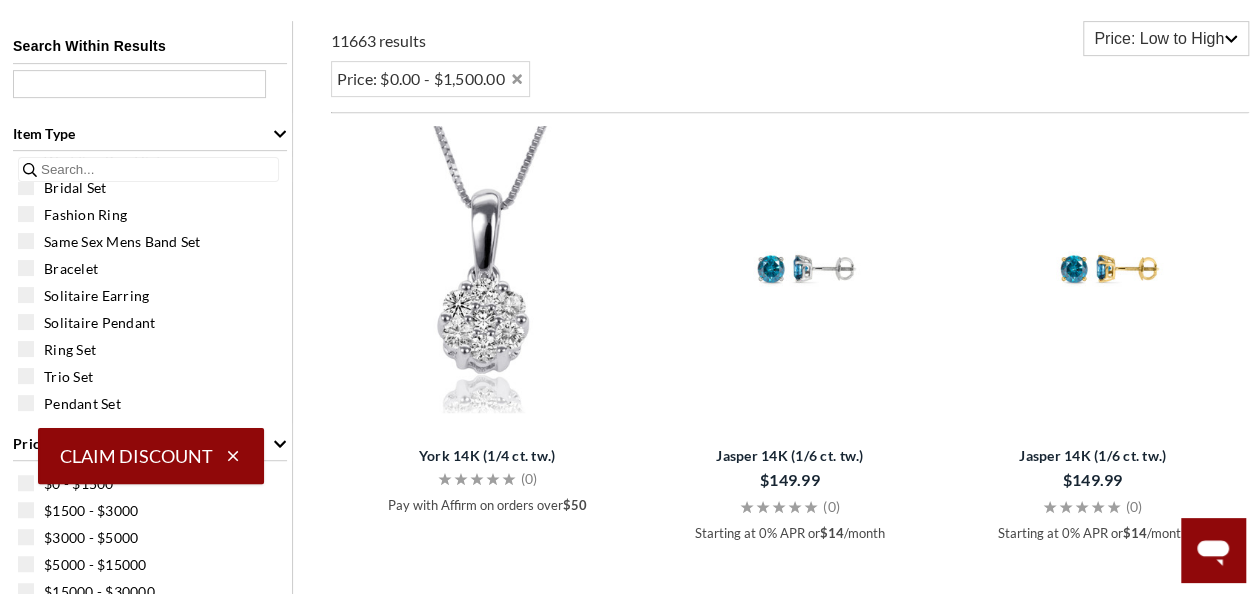 click at bounding box center (148, 169) 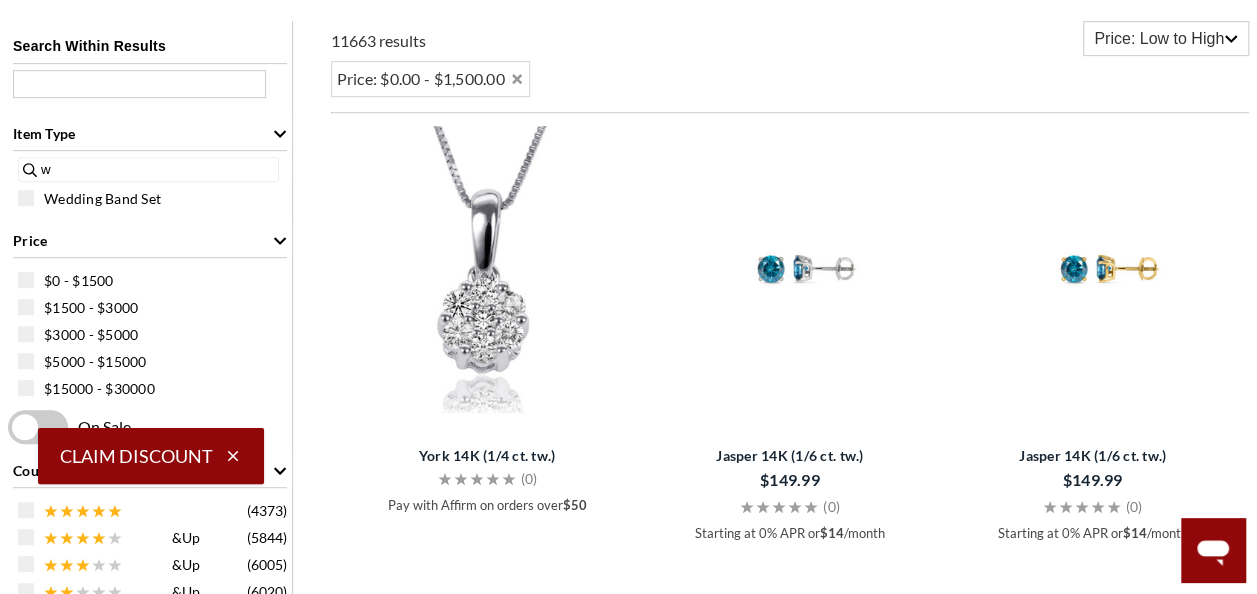 scroll, scrollTop: 0, scrollLeft: 0, axis: both 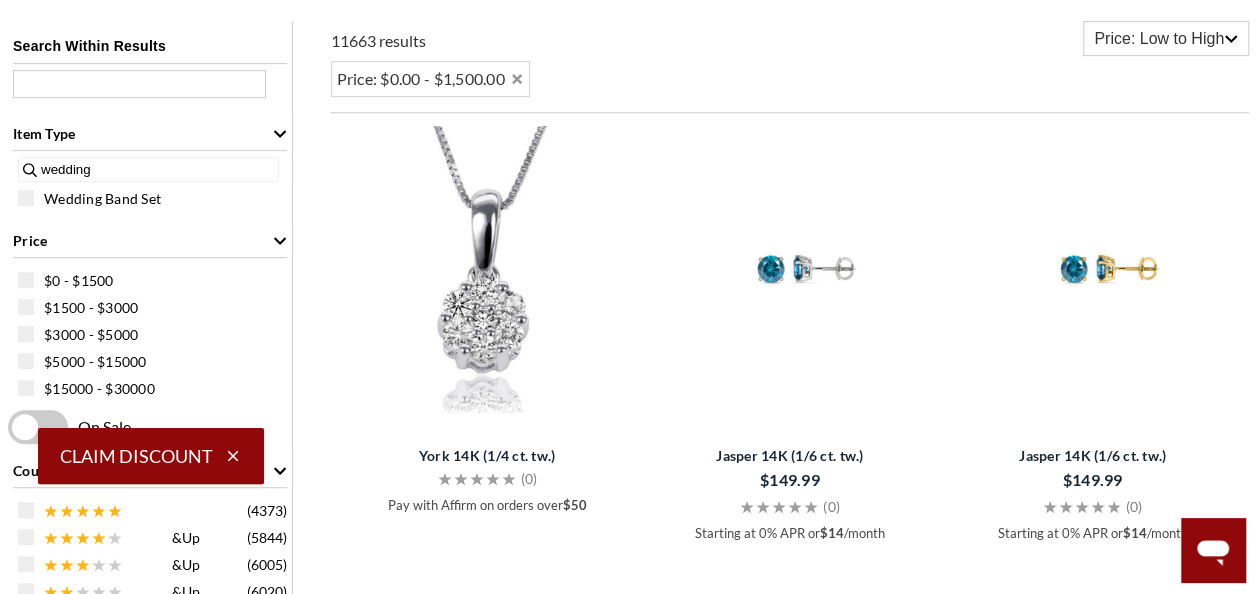 drag, startPoint x: 197, startPoint y: 163, endPoint x: 47, endPoint y: 167, distance: 150.05333 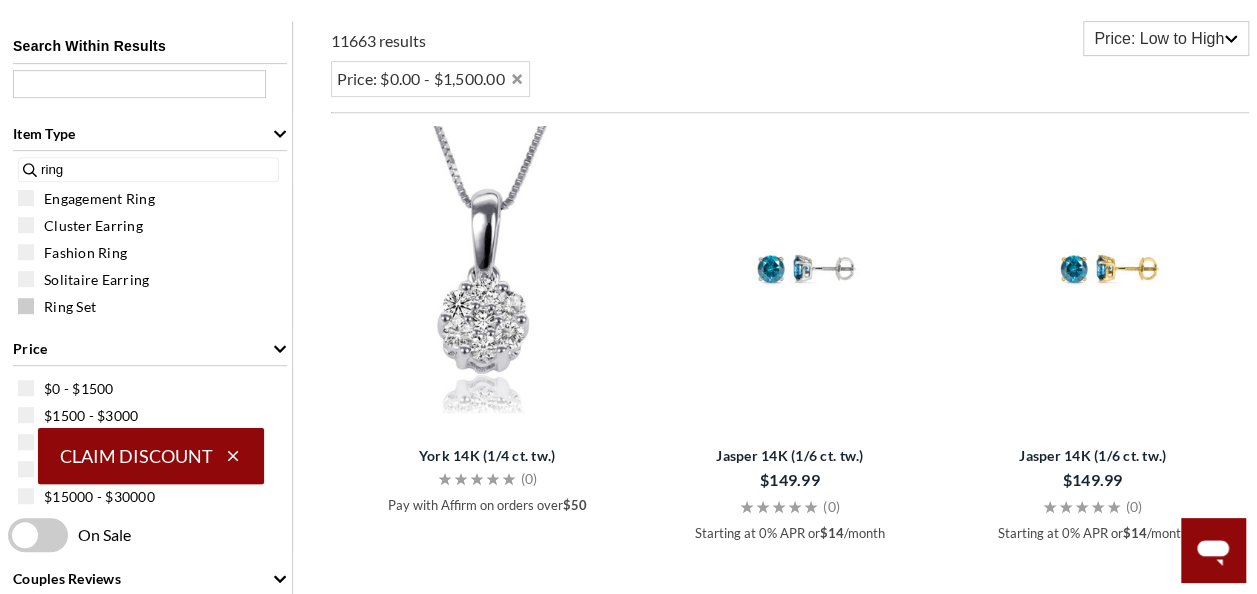type on "ring" 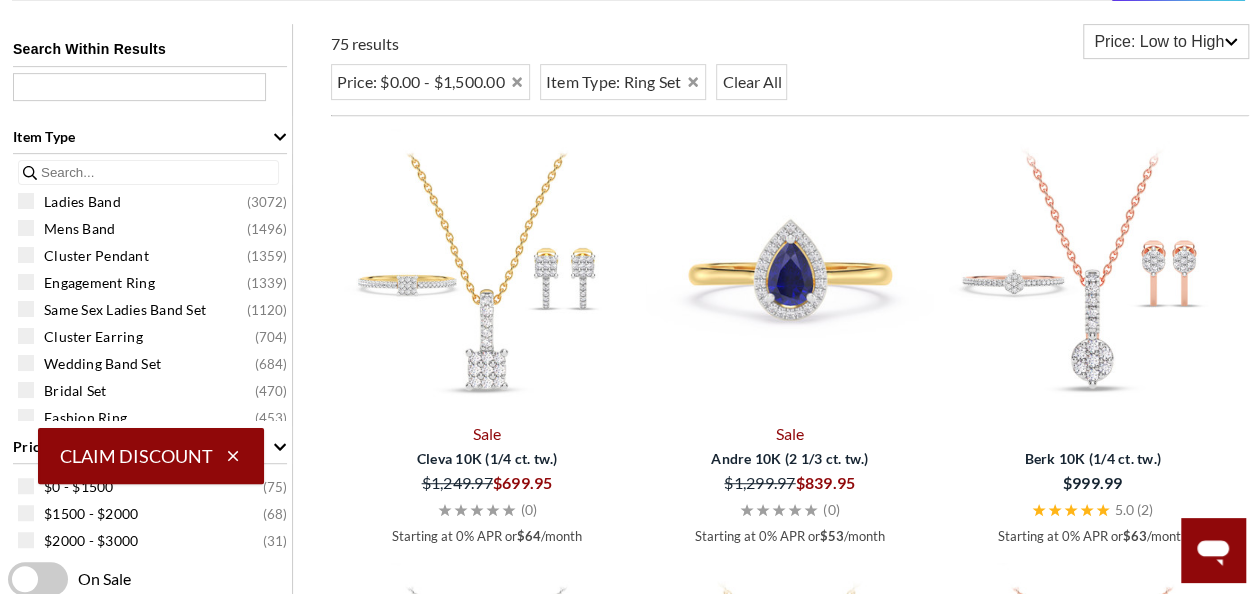 scroll, scrollTop: 396, scrollLeft: 0, axis: vertical 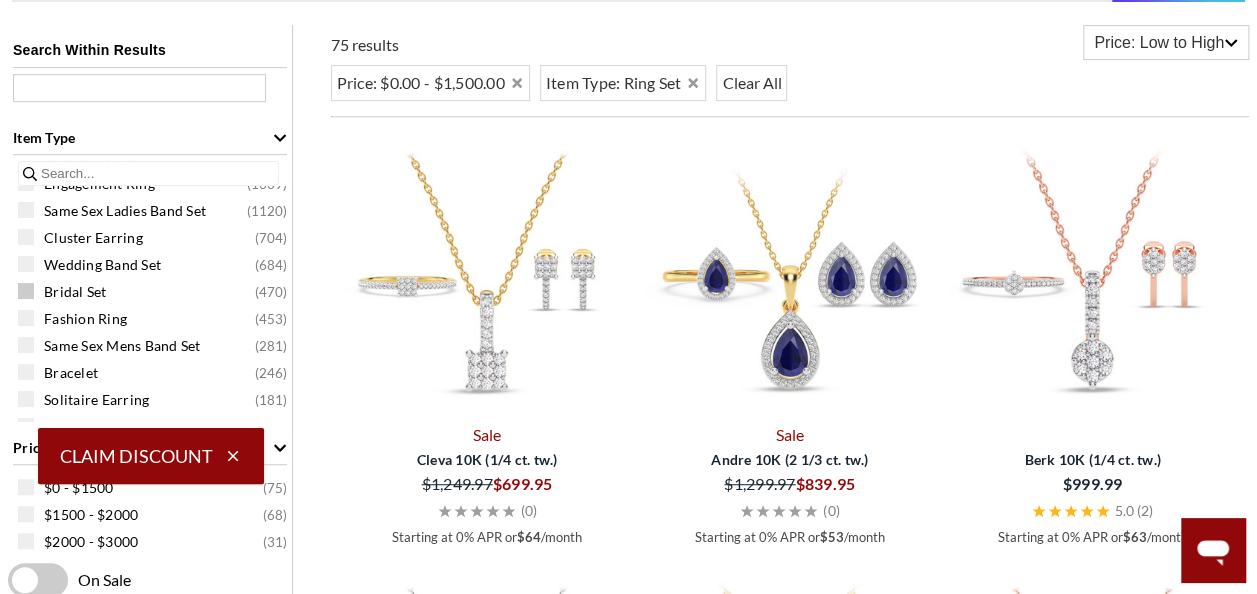 click on "Bridal Set" at bounding box center (75, 292) 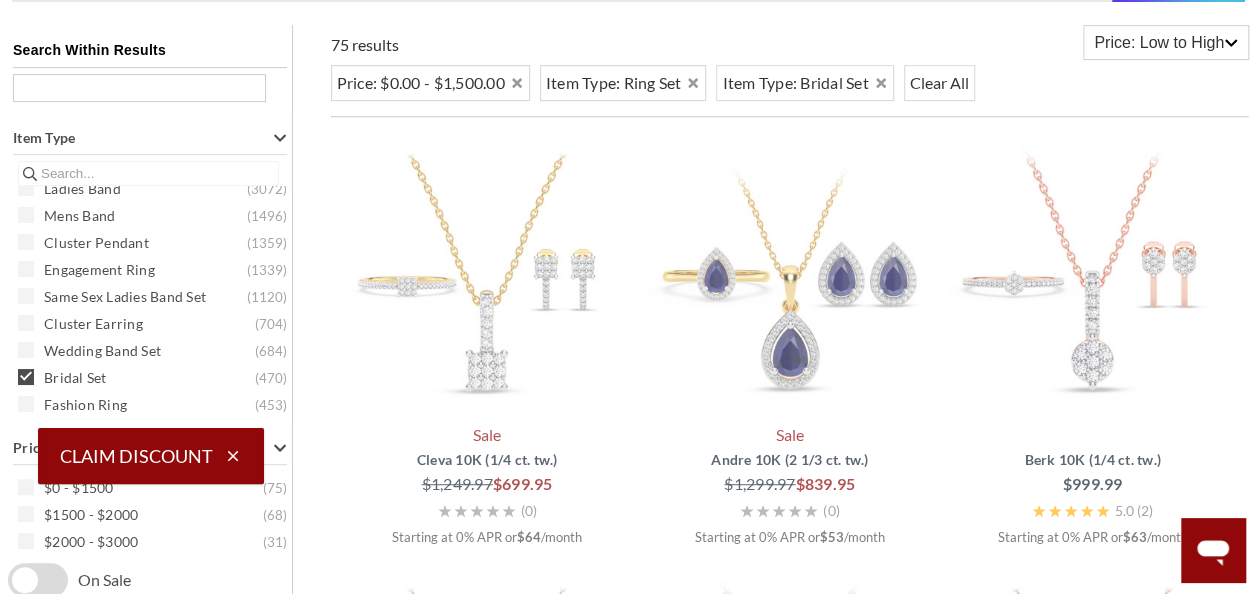 scroll, scrollTop: 0, scrollLeft: 0, axis: both 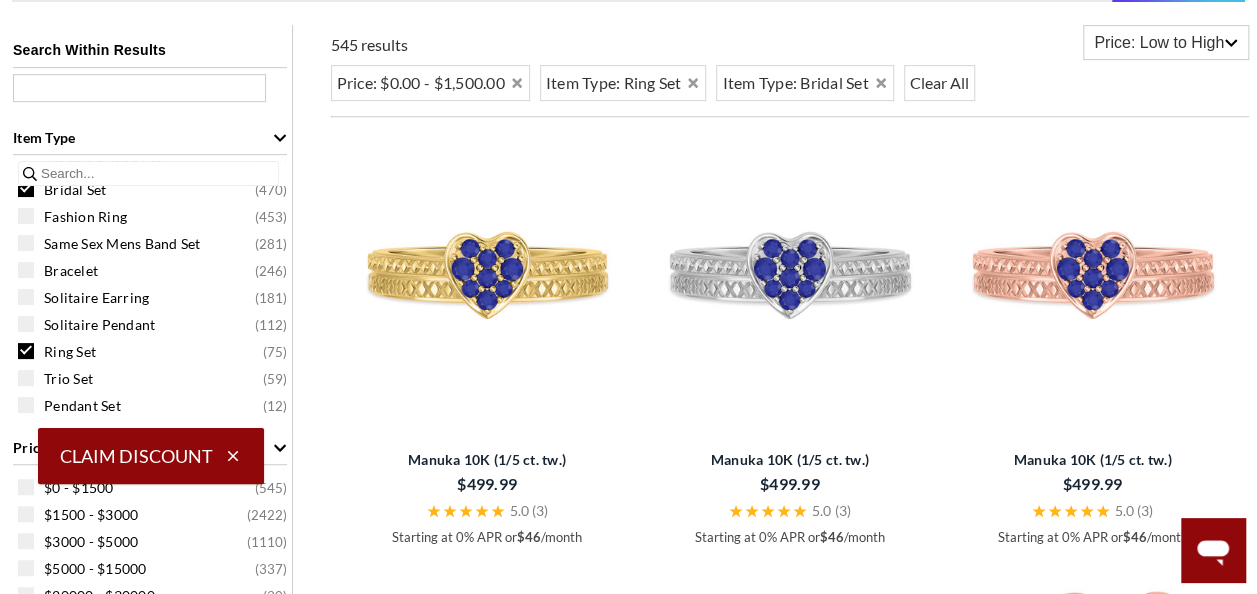click at bounding box center [26, 351] 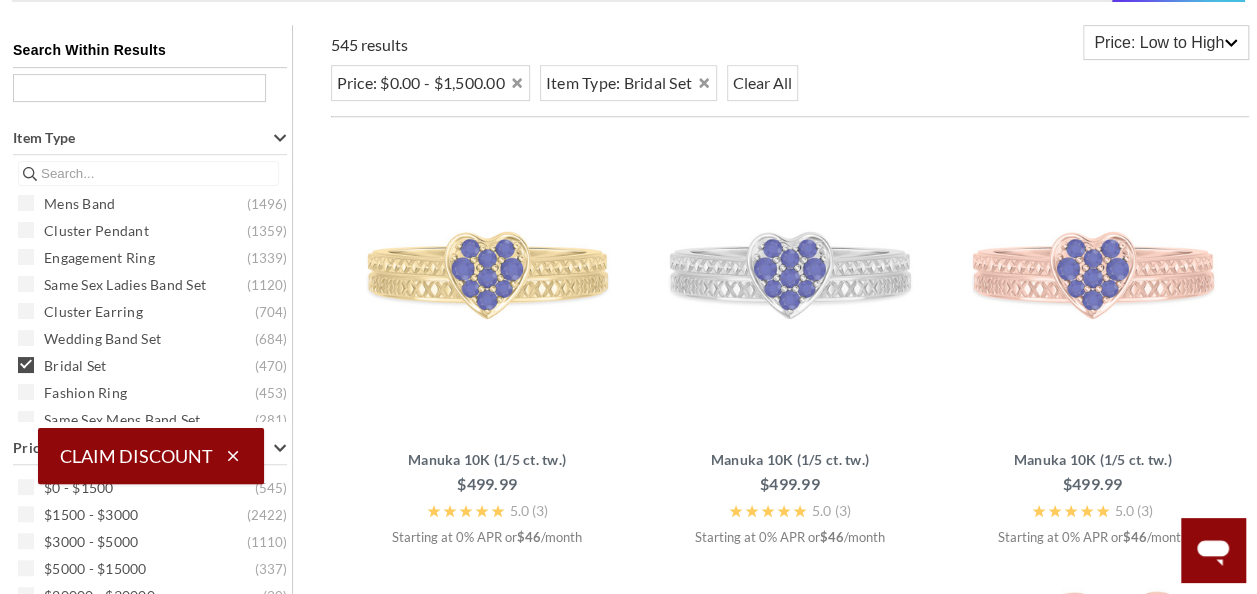 scroll, scrollTop: 0, scrollLeft: 0, axis: both 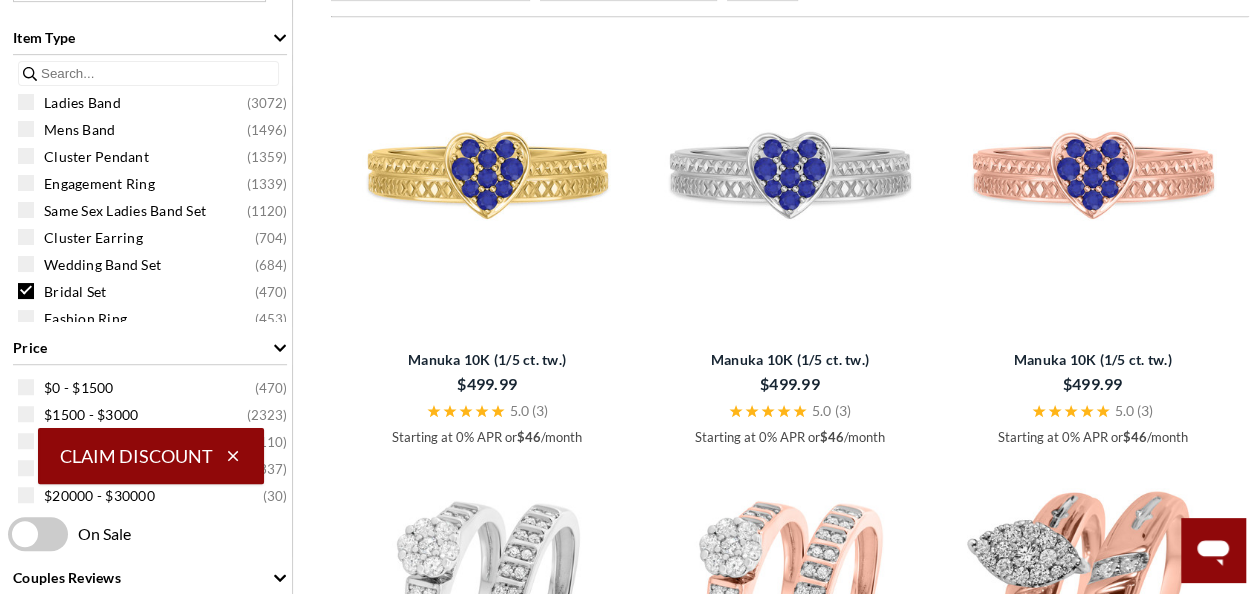 click on "Price" at bounding box center [150, 346] 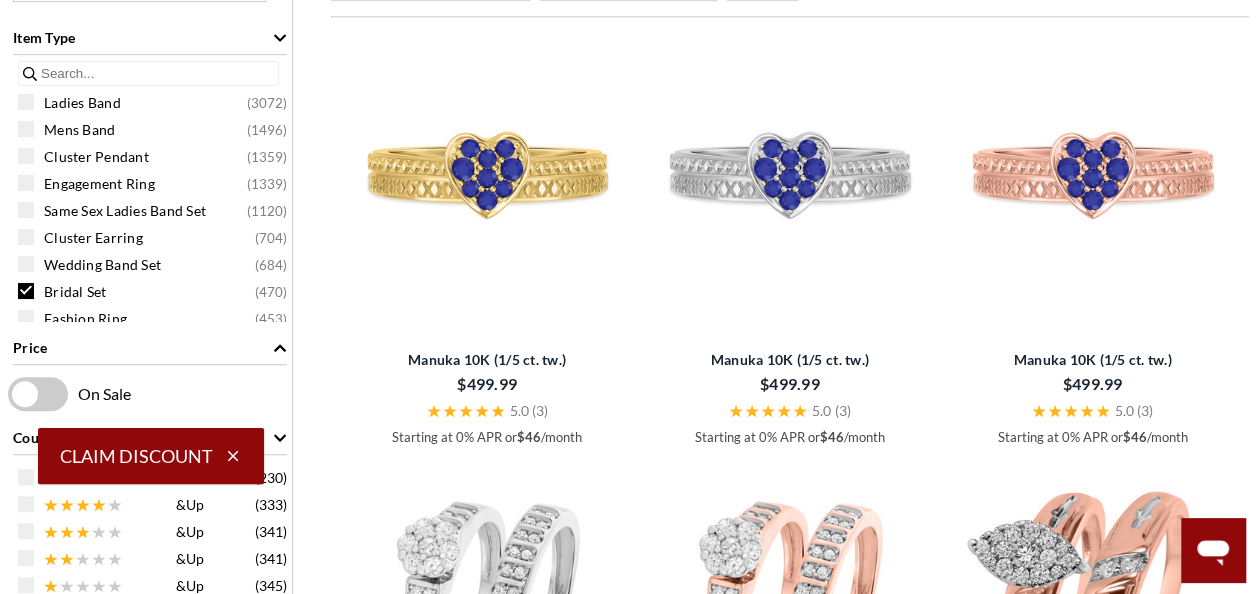 scroll, scrollTop: 202, scrollLeft: 0, axis: vertical 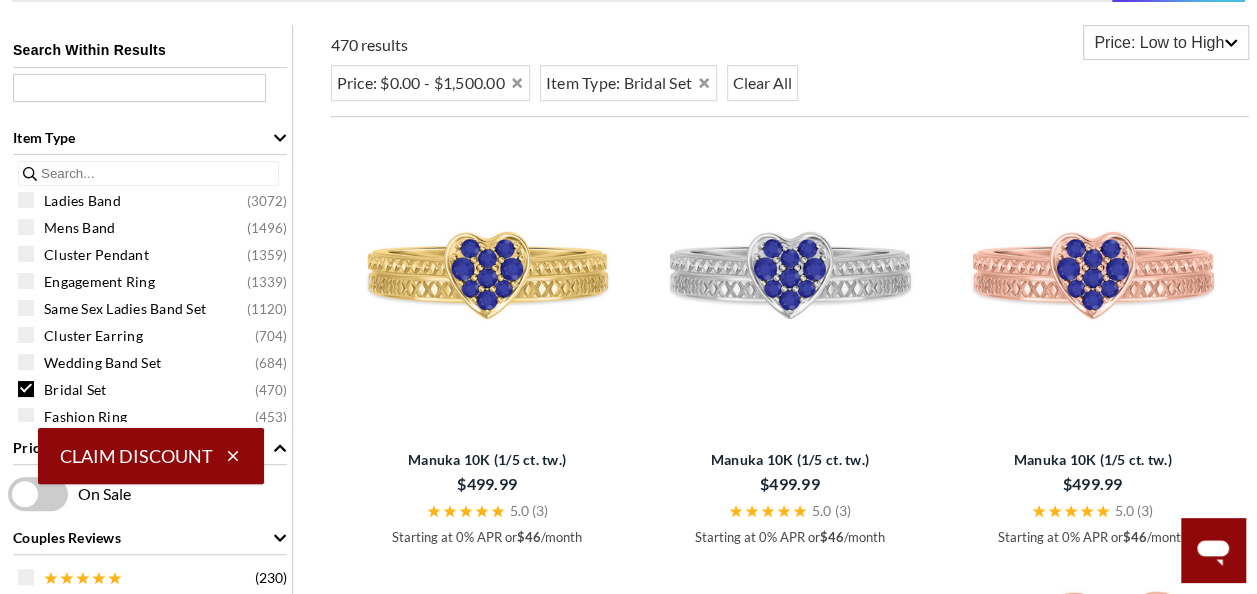 click 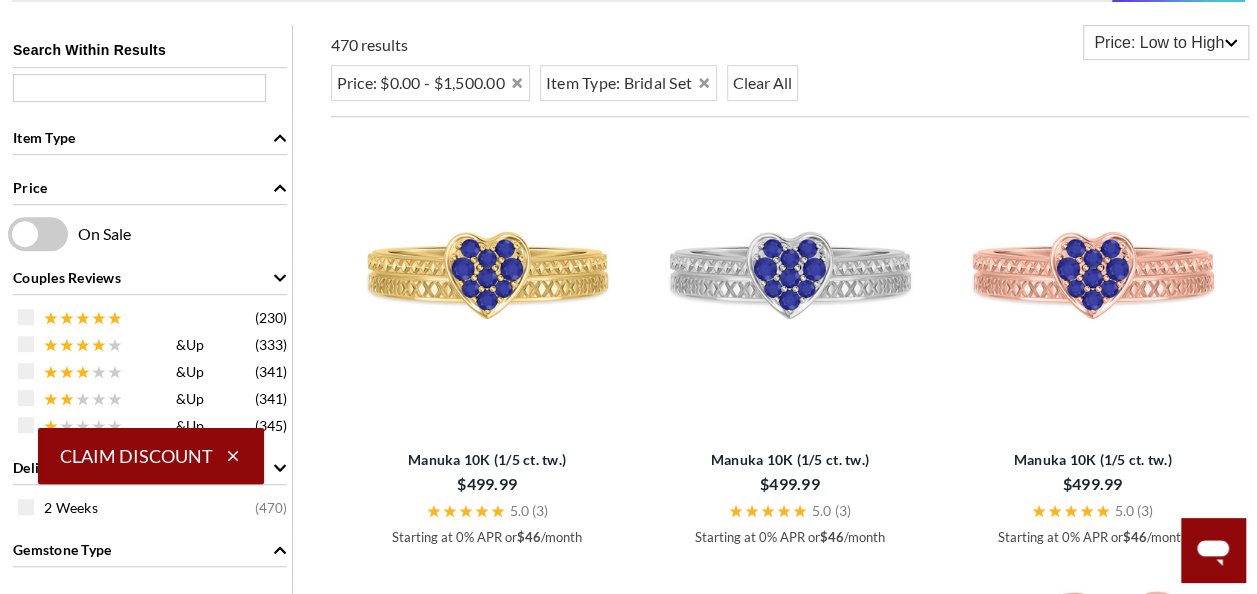 click on "Price" at bounding box center (150, 186) 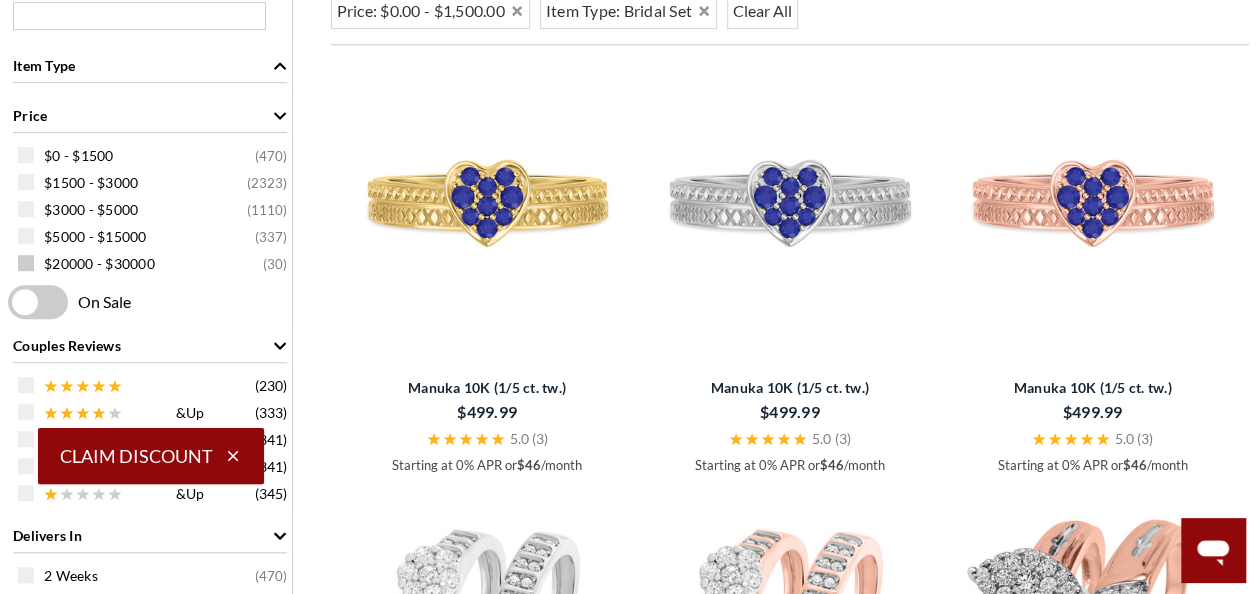scroll, scrollTop: 496, scrollLeft: 0, axis: vertical 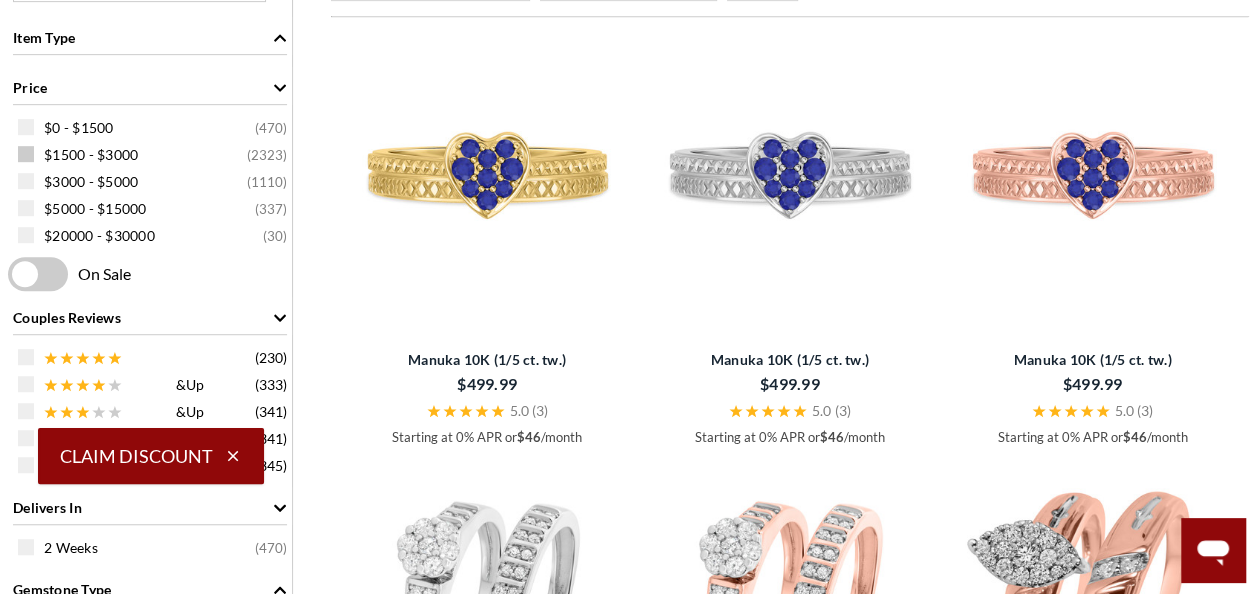 click on "$1500 - $3000" at bounding box center [91, 155] 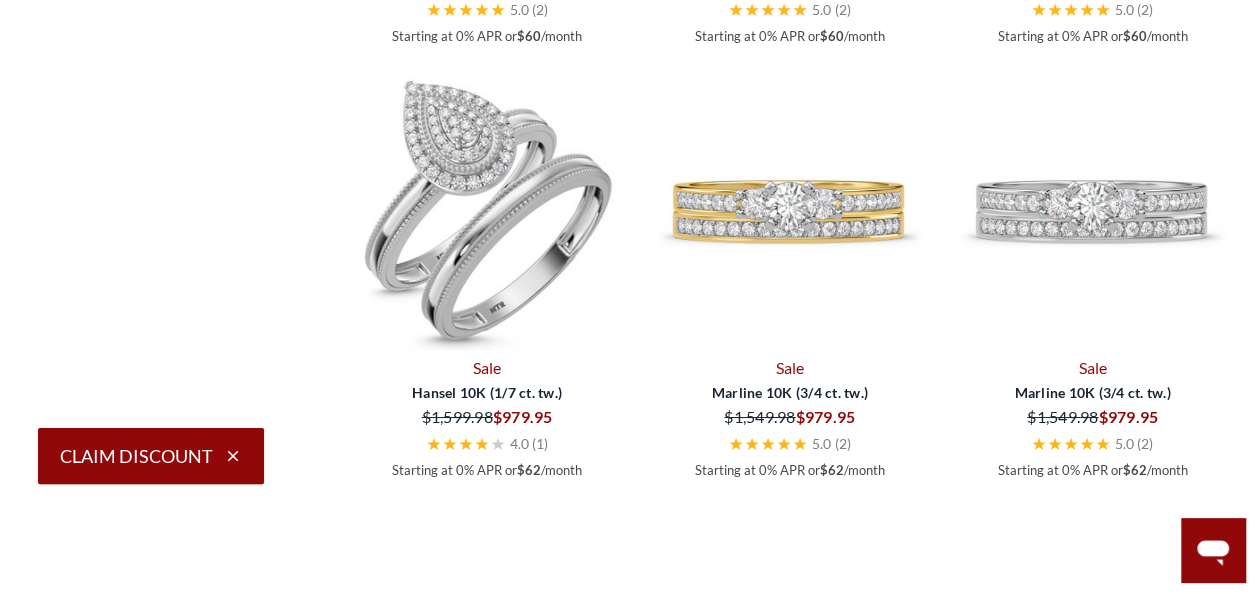 scroll, scrollTop: 3396, scrollLeft: 0, axis: vertical 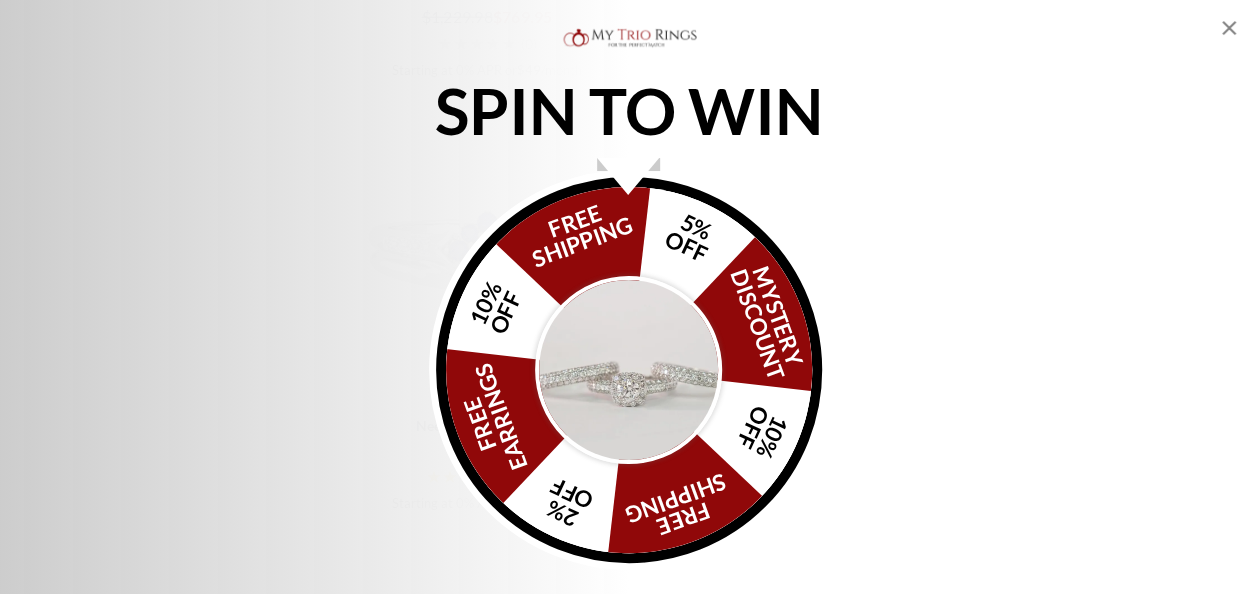 click at bounding box center [629, 370] 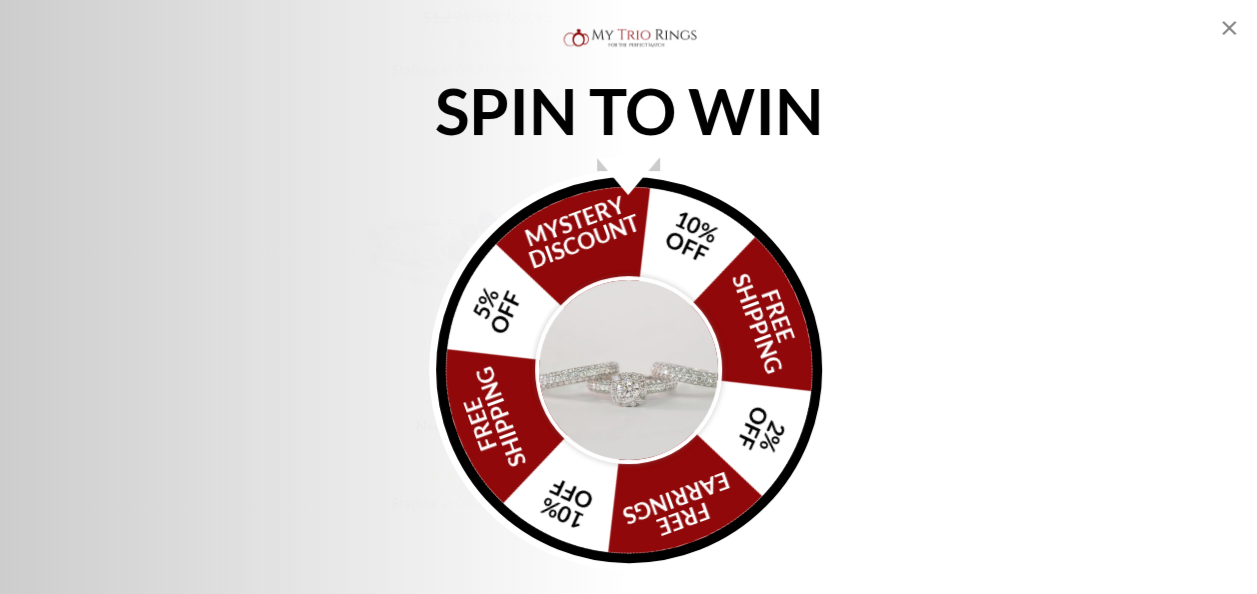 click 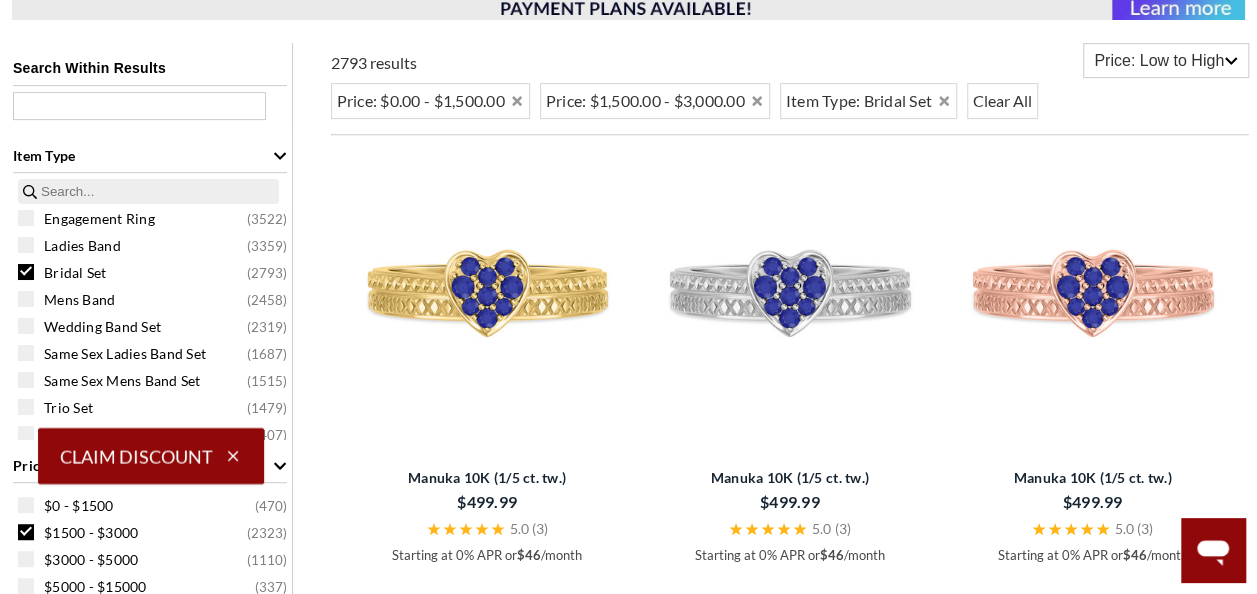 scroll, scrollTop: 0, scrollLeft: 0, axis: both 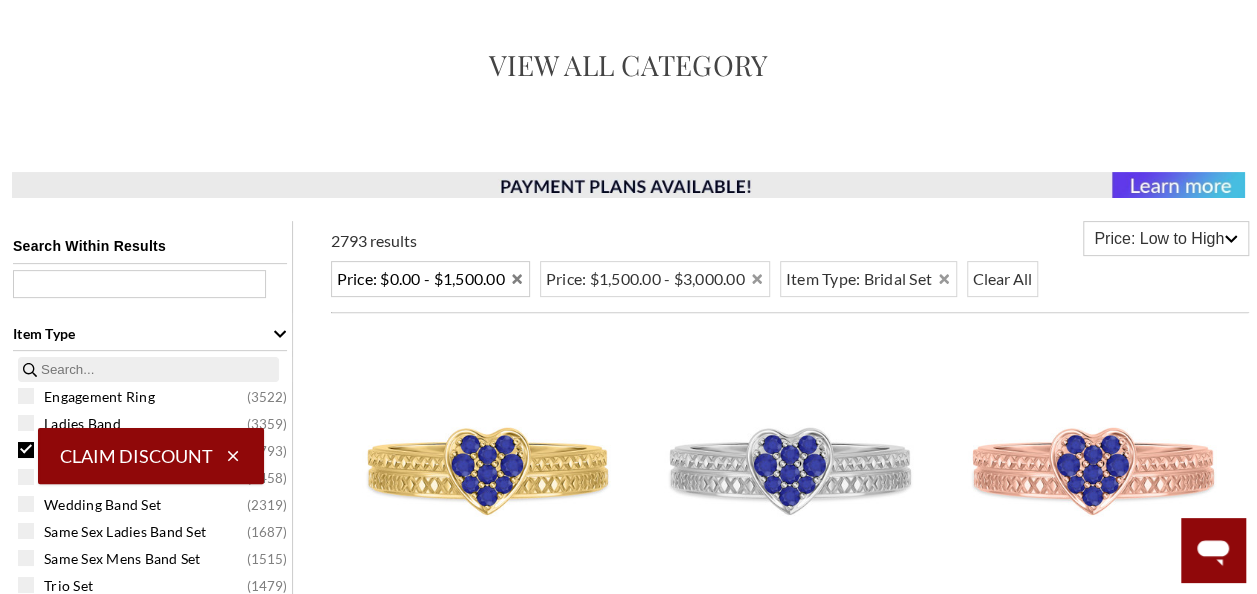 click 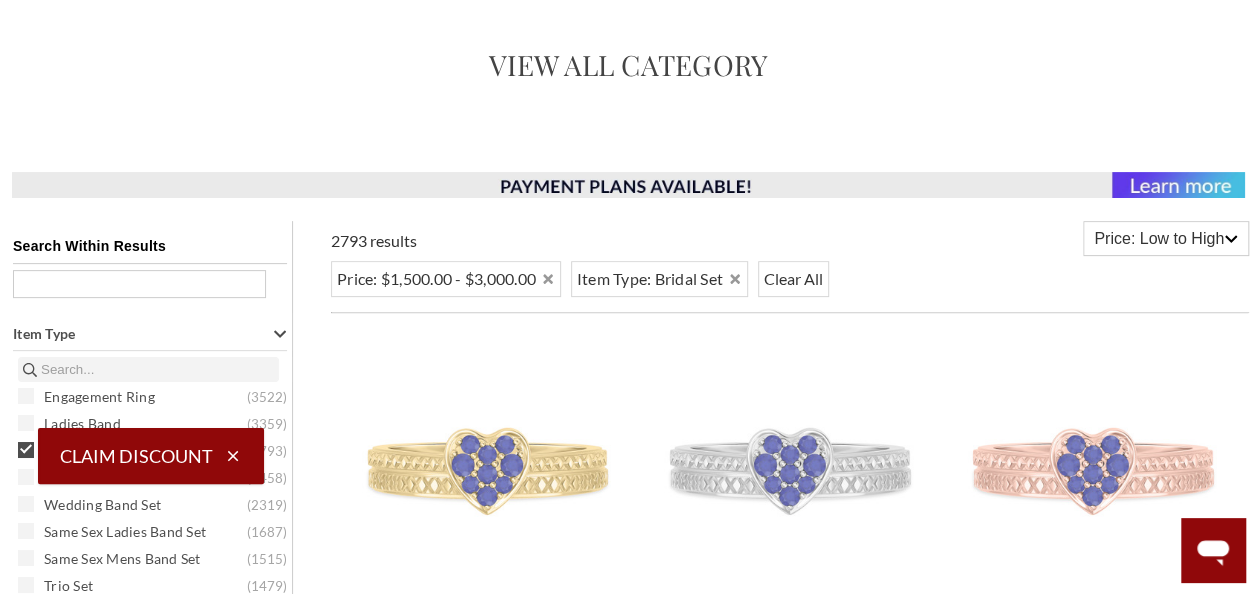 scroll, scrollTop: 500, scrollLeft: 0, axis: vertical 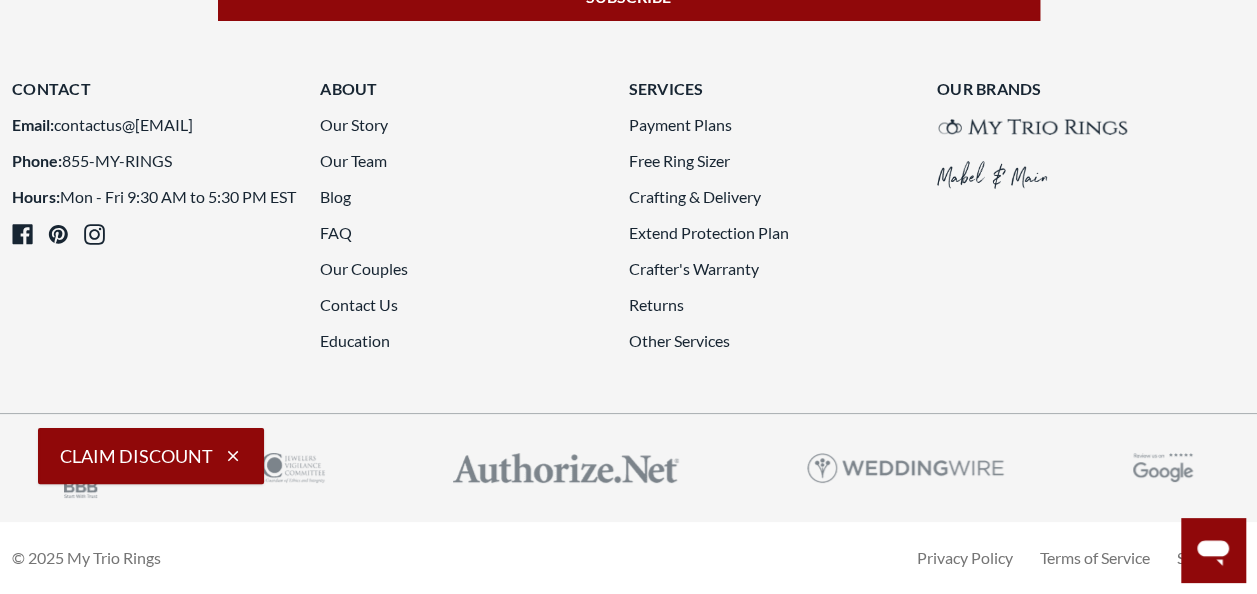 click on "2" 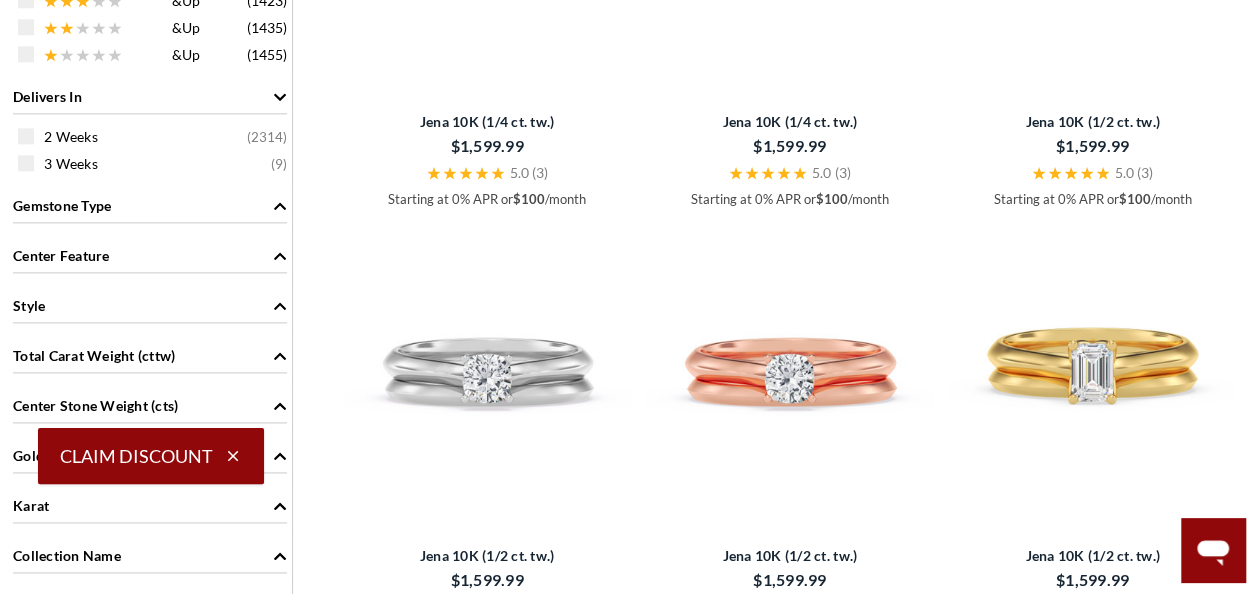 scroll, scrollTop: 1196, scrollLeft: 0, axis: vertical 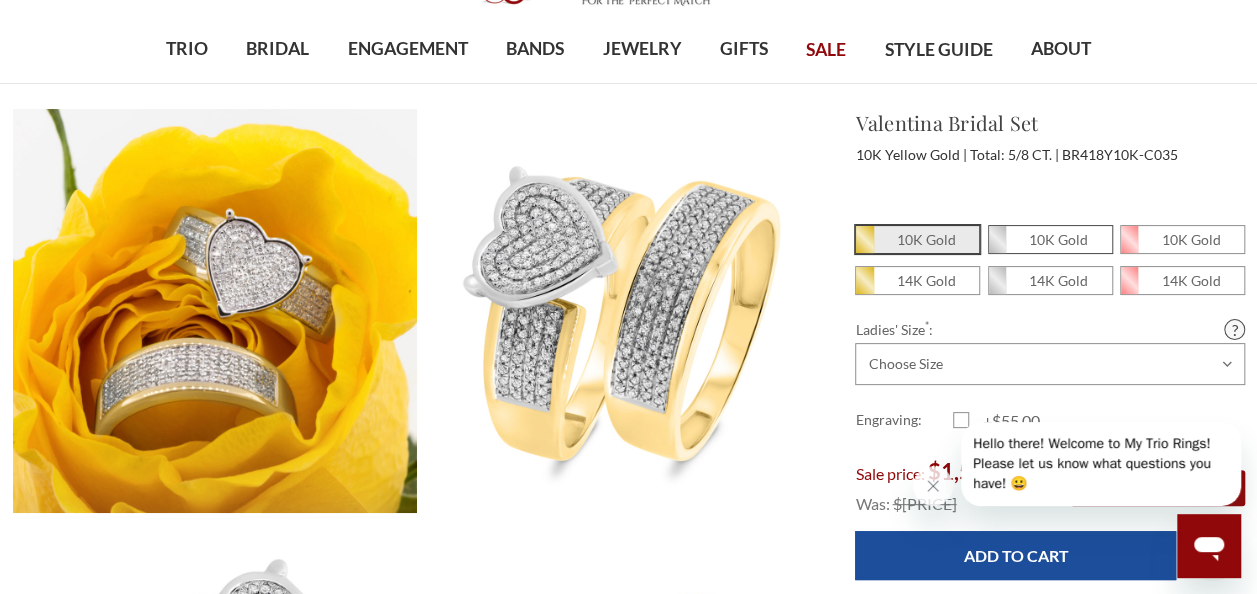 click on "10K  Gold" at bounding box center (1058, 239) 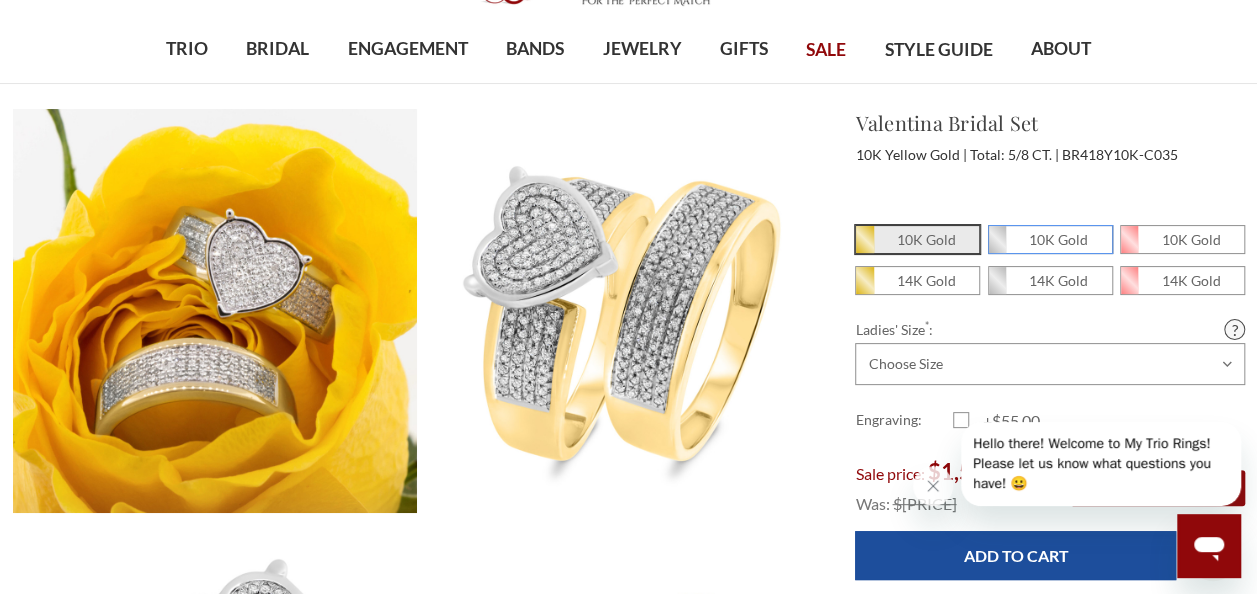 click on "10K  Gold" at bounding box center [996, 245] 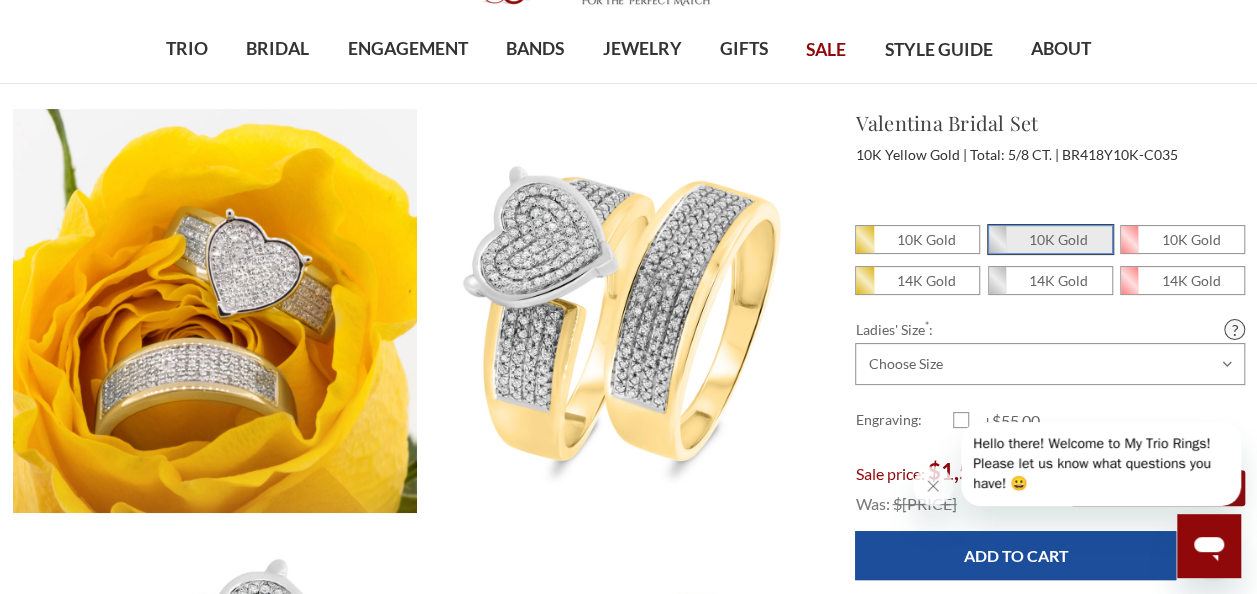 scroll, scrollTop: 0, scrollLeft: 0, axis: both 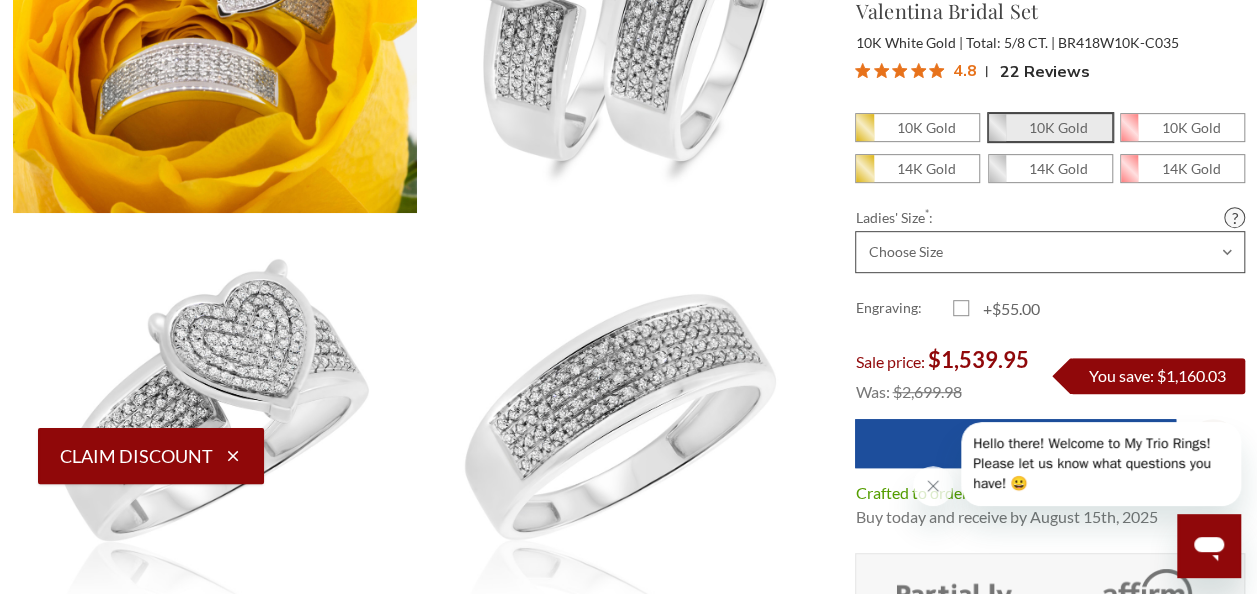 click on "Choose Size
3.00
3.25
3.50
3.75
4.00
4.25
4.50
4.75
5.00
5.25
5.50
5.75
6.00
6.25
6.50
6.75
7.00
7.25
7.50
7.75
8.00
8.25
8.50
8.75
9.00
9.25
9.50
9.75
10.00
10.25
10.50
10.75
11.00
11.25
11.50
11.75
12.00
12.25
12.50
12.75
13.00" at bounding box center (1050, 252) 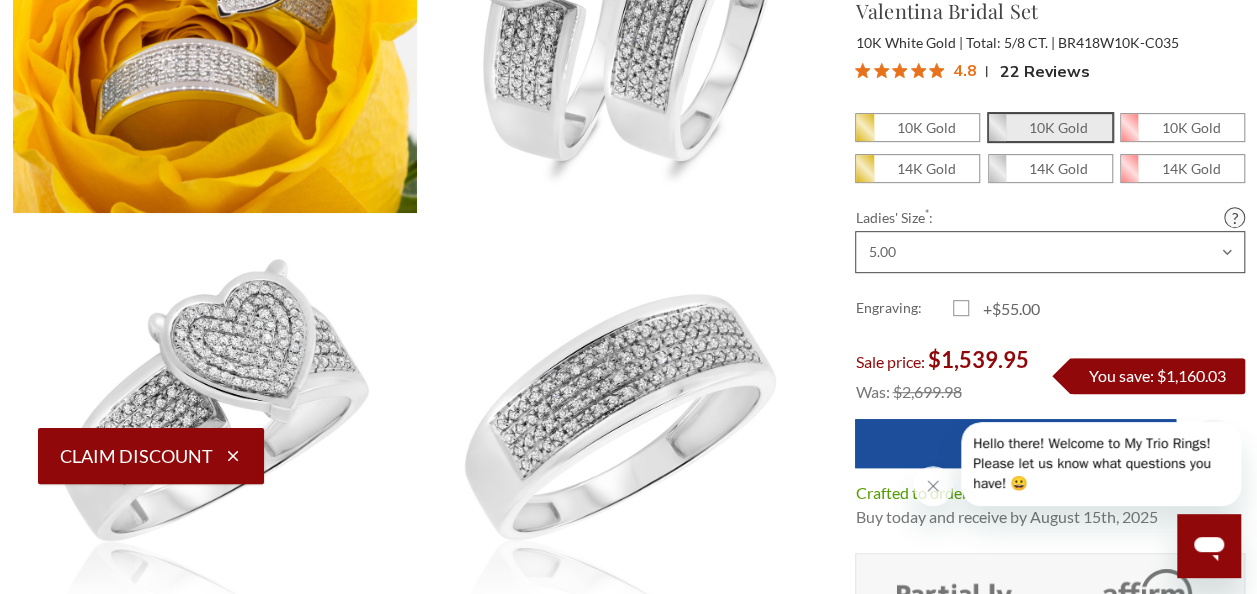click on "Choose Size
3.00
3.25
3.50
3.75
4.00
4.25
4.50
4.75
5.00
5.25
5.50
5.75
6.00
6.25
6.50
6.75
7.00
7.25
7.50
7.75
8.00
8.25
8.50
8.75
9.00
9.25
9.50
9.75
10.00
10.25
10.50
10.75
11.00
11.25
11.50
11.75
12.00
12.25
12.50
12.75
13.00" at bounding box center (1050, 252) 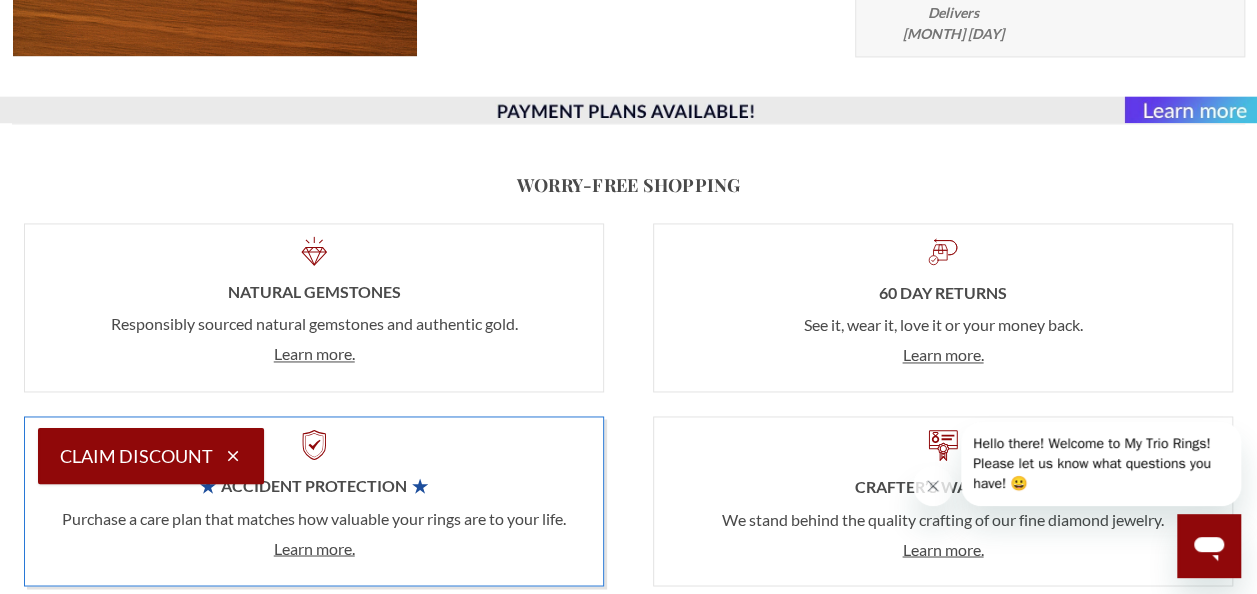 scroll, scrollTop: 1400, scrollLeft: 0, axis: vertical 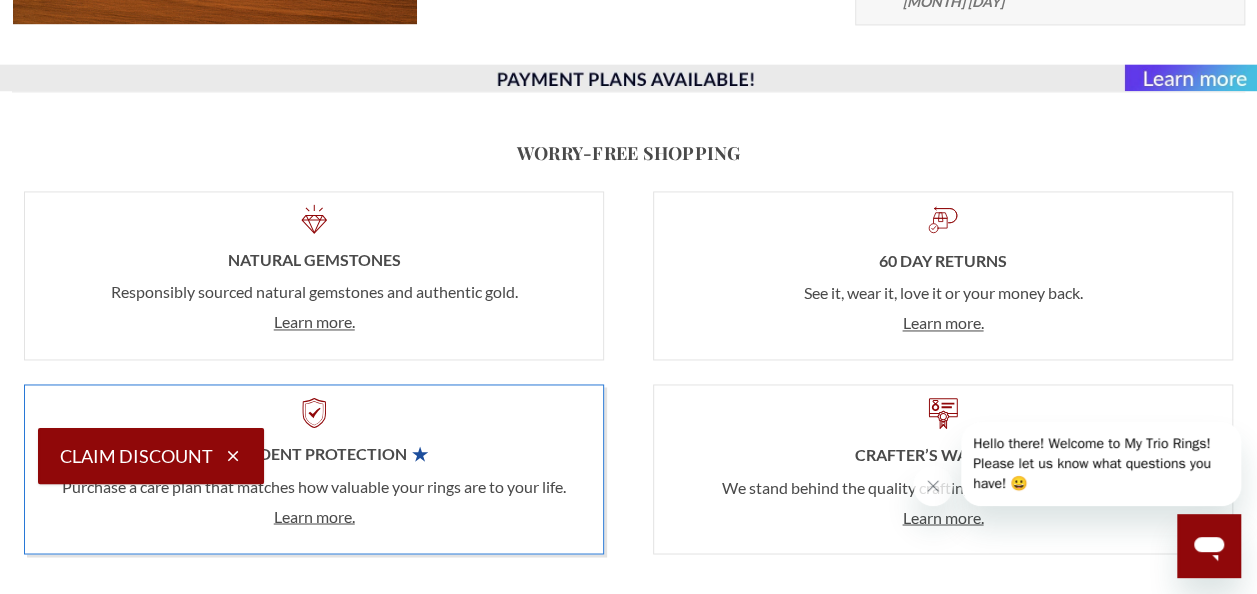 click on "See it, wear it, love it or your money back.
Learn more." at bounding box center (943, 308) 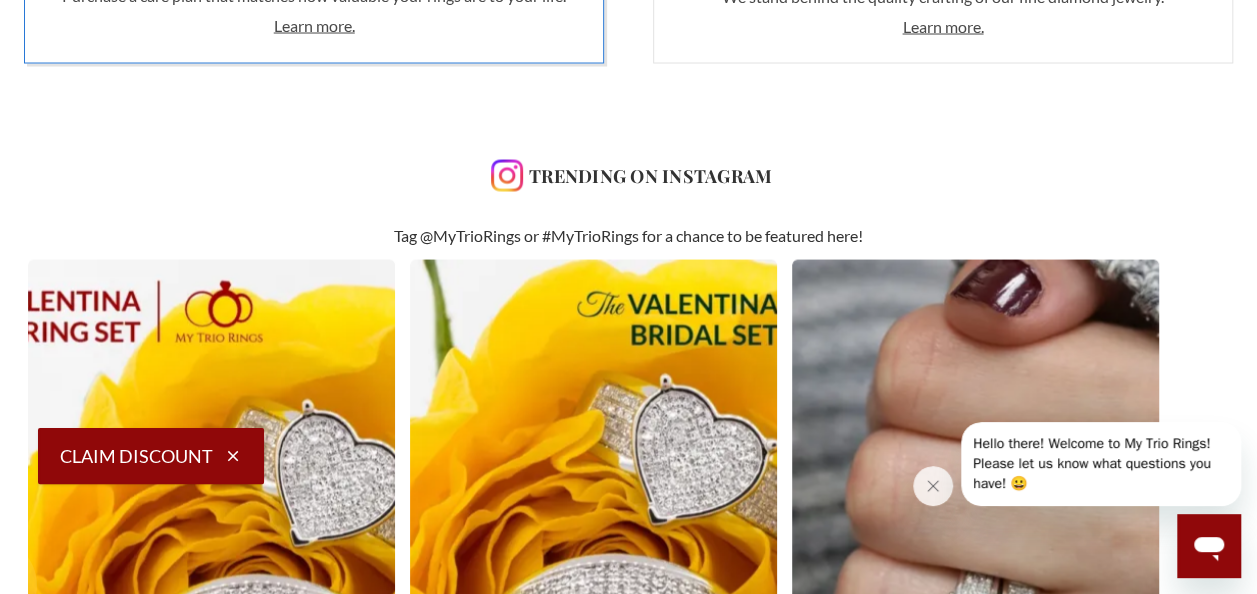 scroll, scrollTop: 2000, scrollLeft: 0, axis: vertical 